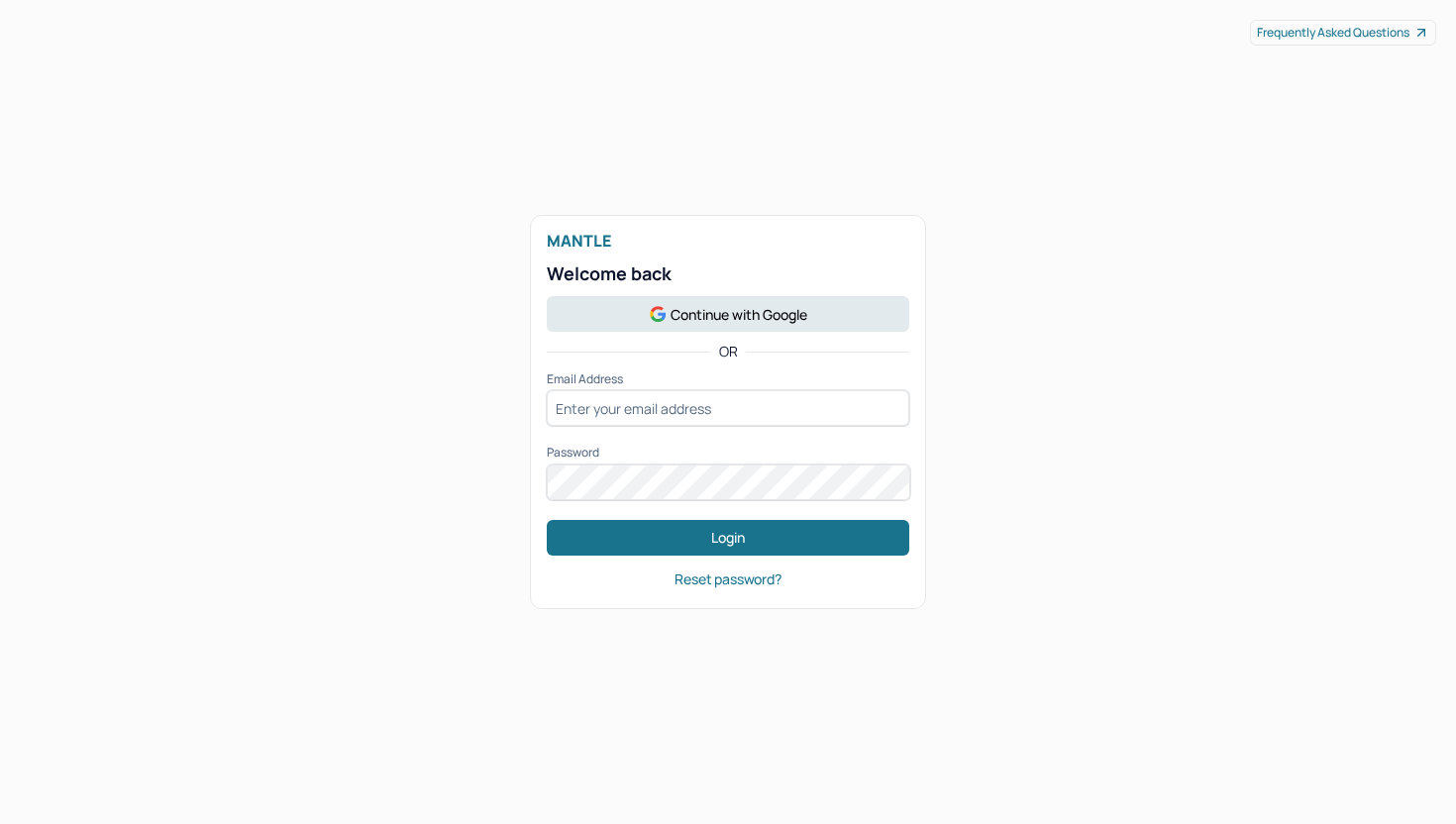 scroll, scrollTop: 0, scrollLeft: 0, axis: both 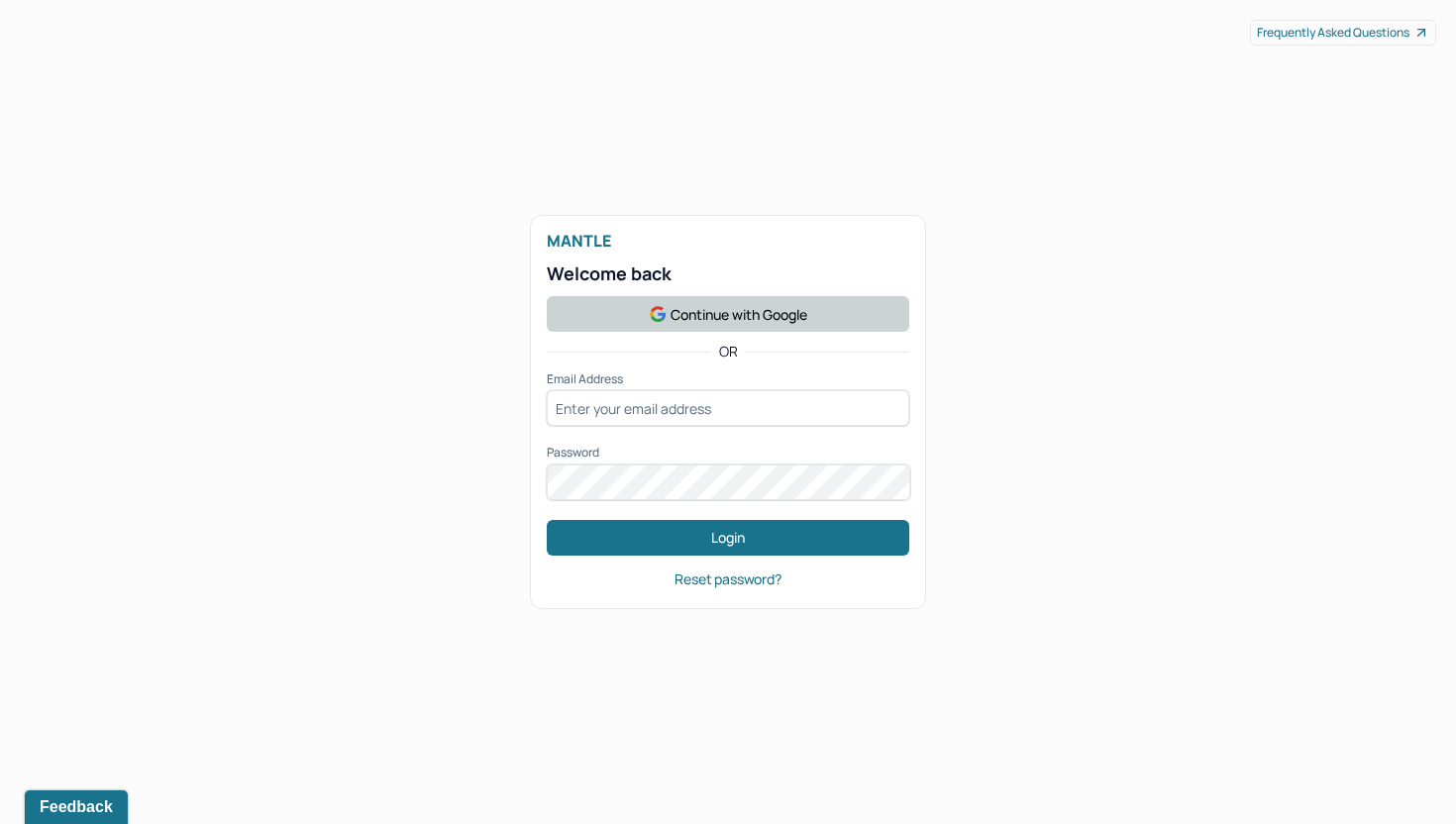 click on "Continue with Google" at bounding box center [728, 314] 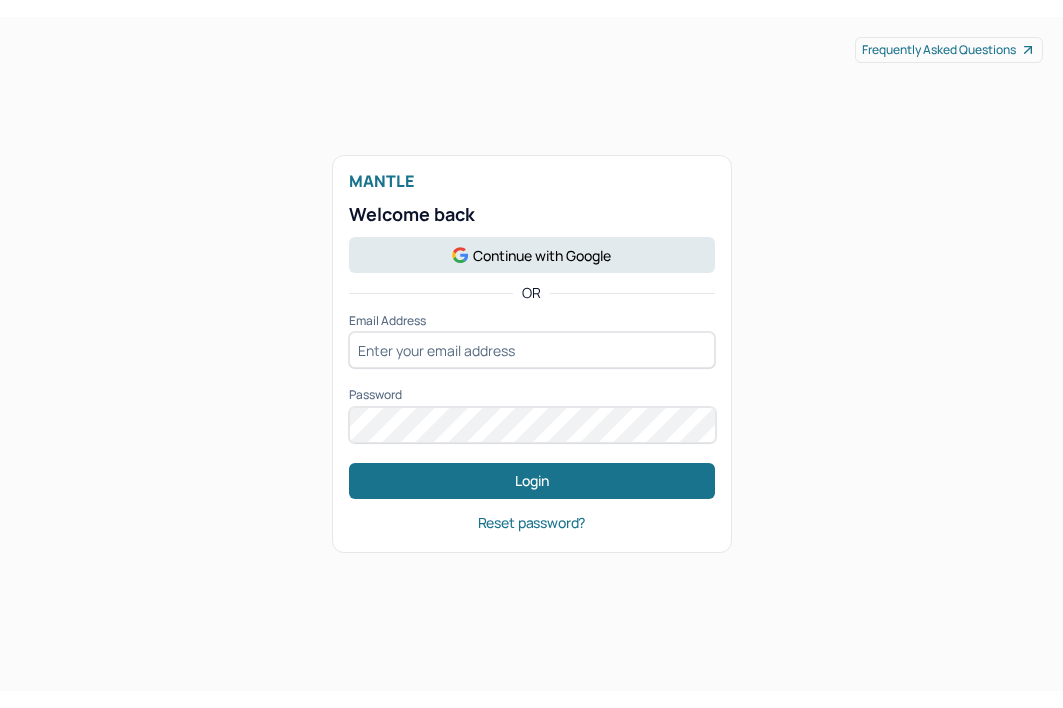 scroll, scrollTop: 0, scrollLeft: 0, axis: both 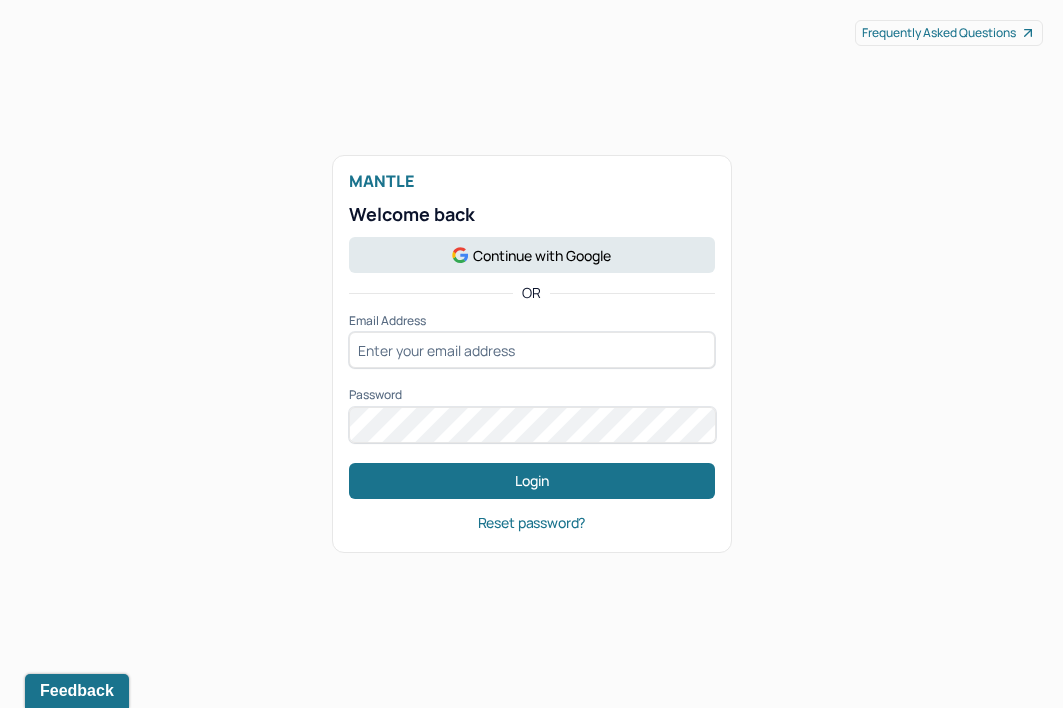 click on "Email Address" at bounding box center [532, 321] 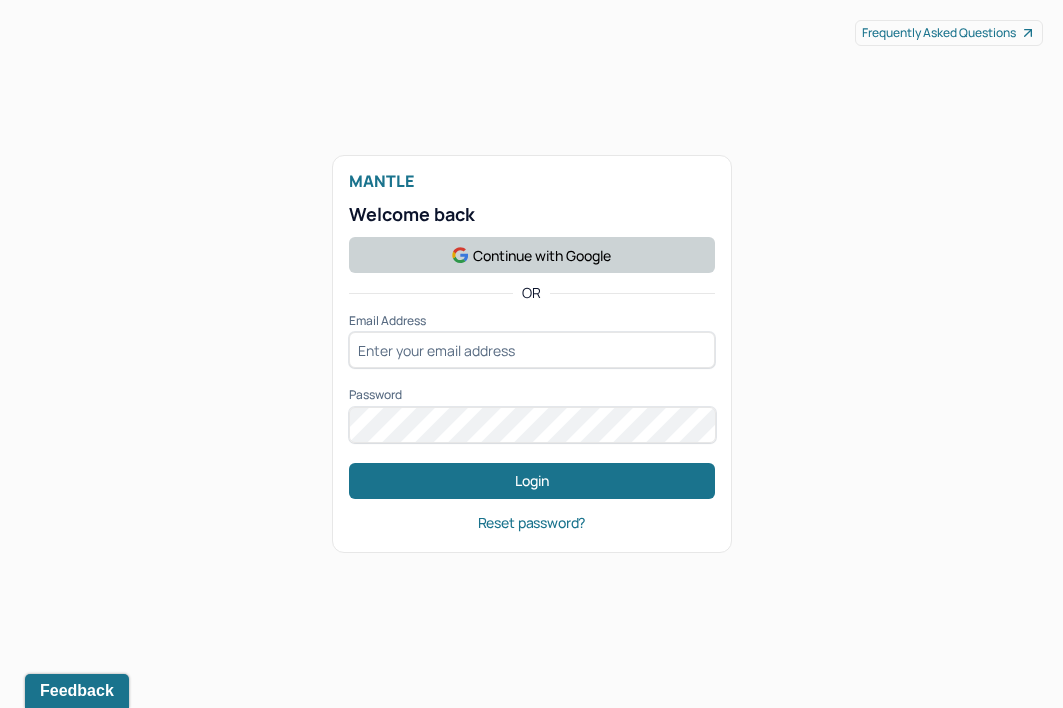 click on "Continue with Google" at bounding box center [532, 255] 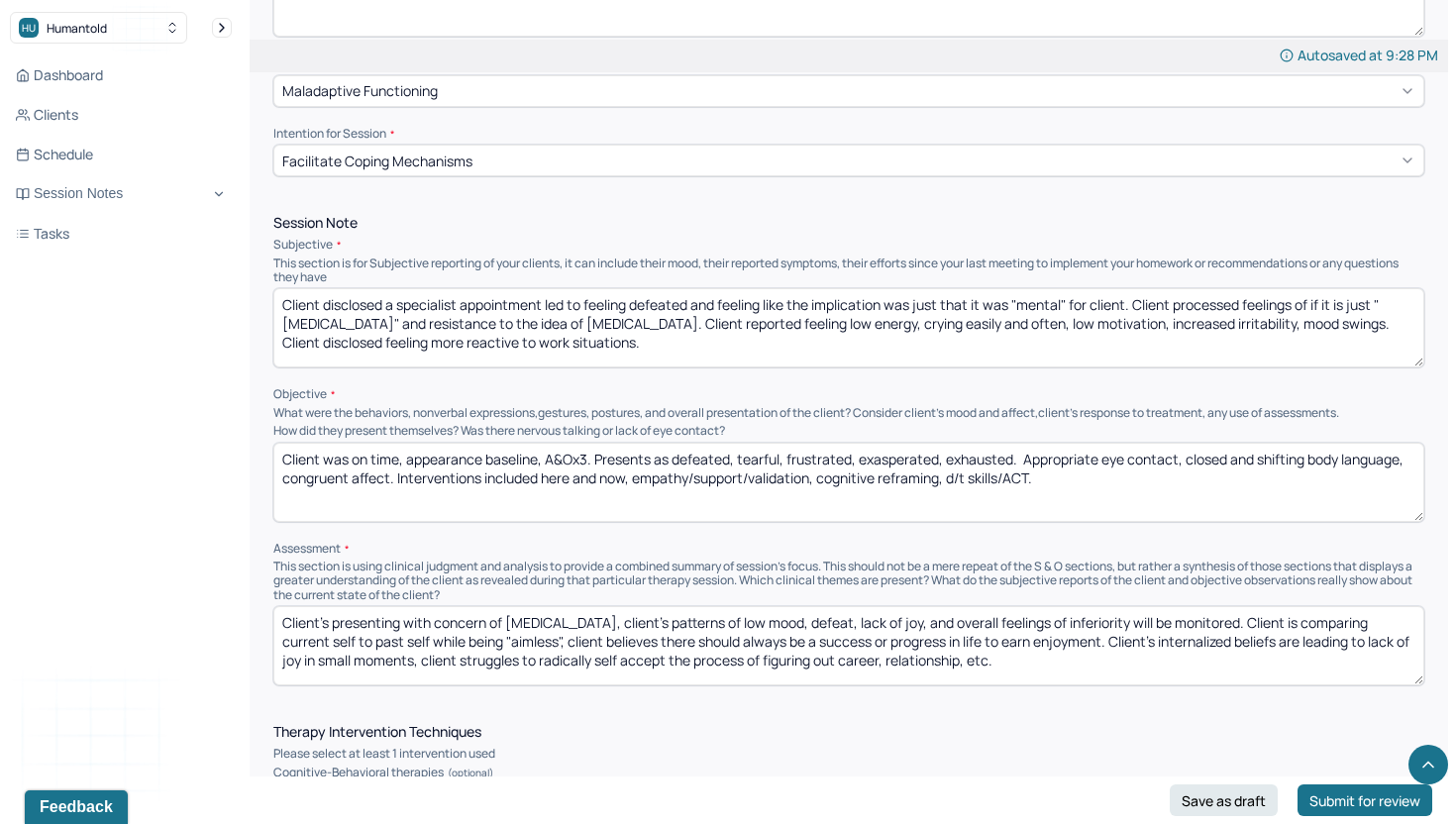 scroll, scrollTop: 1006, scrollLeft: 0, axis: vertical 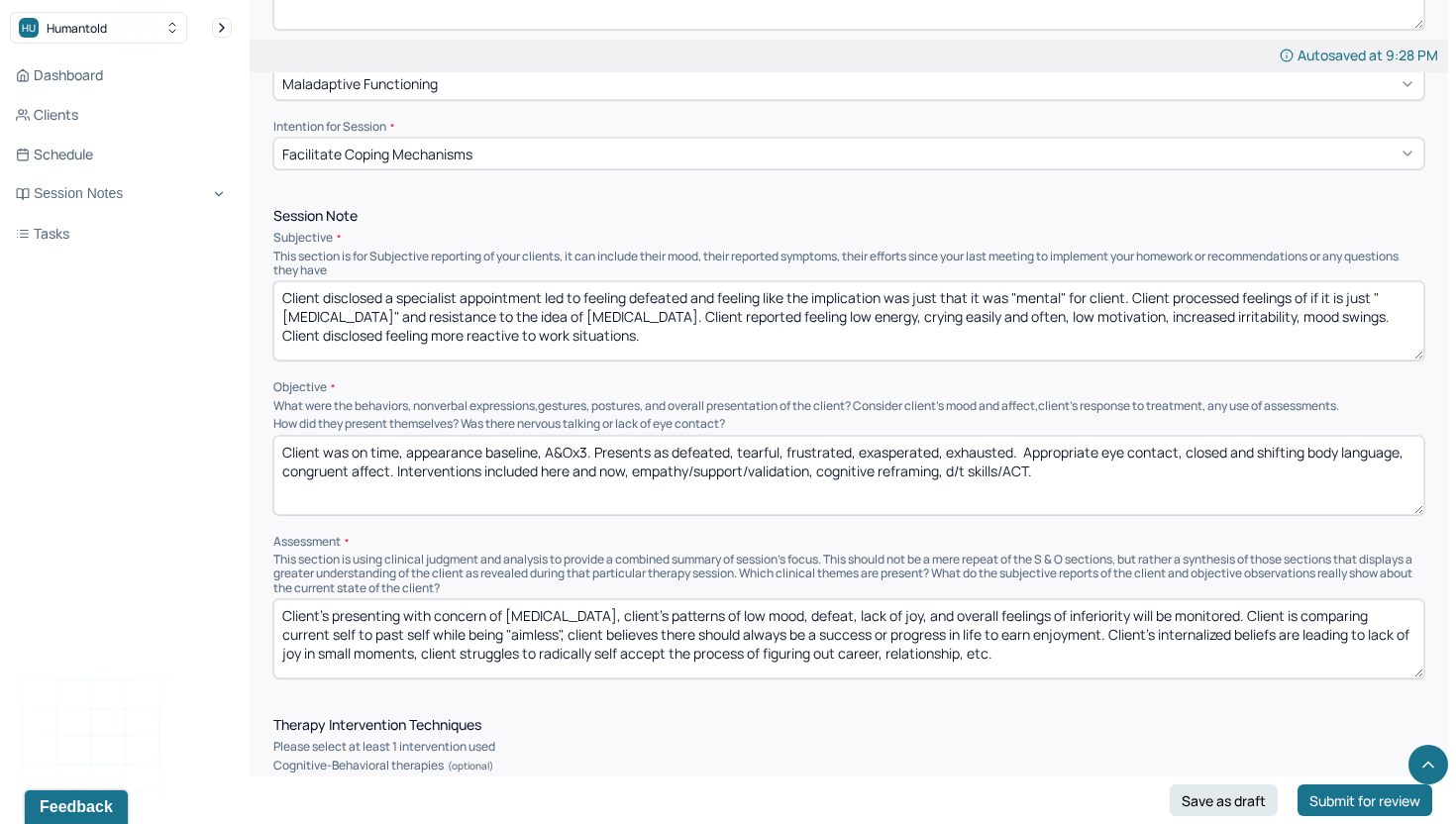 click on "Session Note Subjective This section is for Subjective reporting of your clients, it can include their mood, their reported symptoms, their efforts since your last meeting to implement your homework or recommendations or any questions they have Client disclosed a specialist appointment led to feeling defeated and feeling like the implication was just that it was "mental" for client. Client processed feelings of if it is just "[MEDICAL_DATA]" and resistance to the idea of [MEDICAL_DATA]. Client reported feeling low energy, crying easily and often, low motivation, increased irritability, mood swings. Client disclosed feeling more reactive to work situations.  Objective What were the behaviors, nonverbal expressions,gestures, postures, and overall presentation of the client? Consider client's mood and affect,client's response to treatment, any use of assessments. How did they present themselves? Was there nervous talking or lack of eye contact? Assessment" at bounding box center (849, 444) 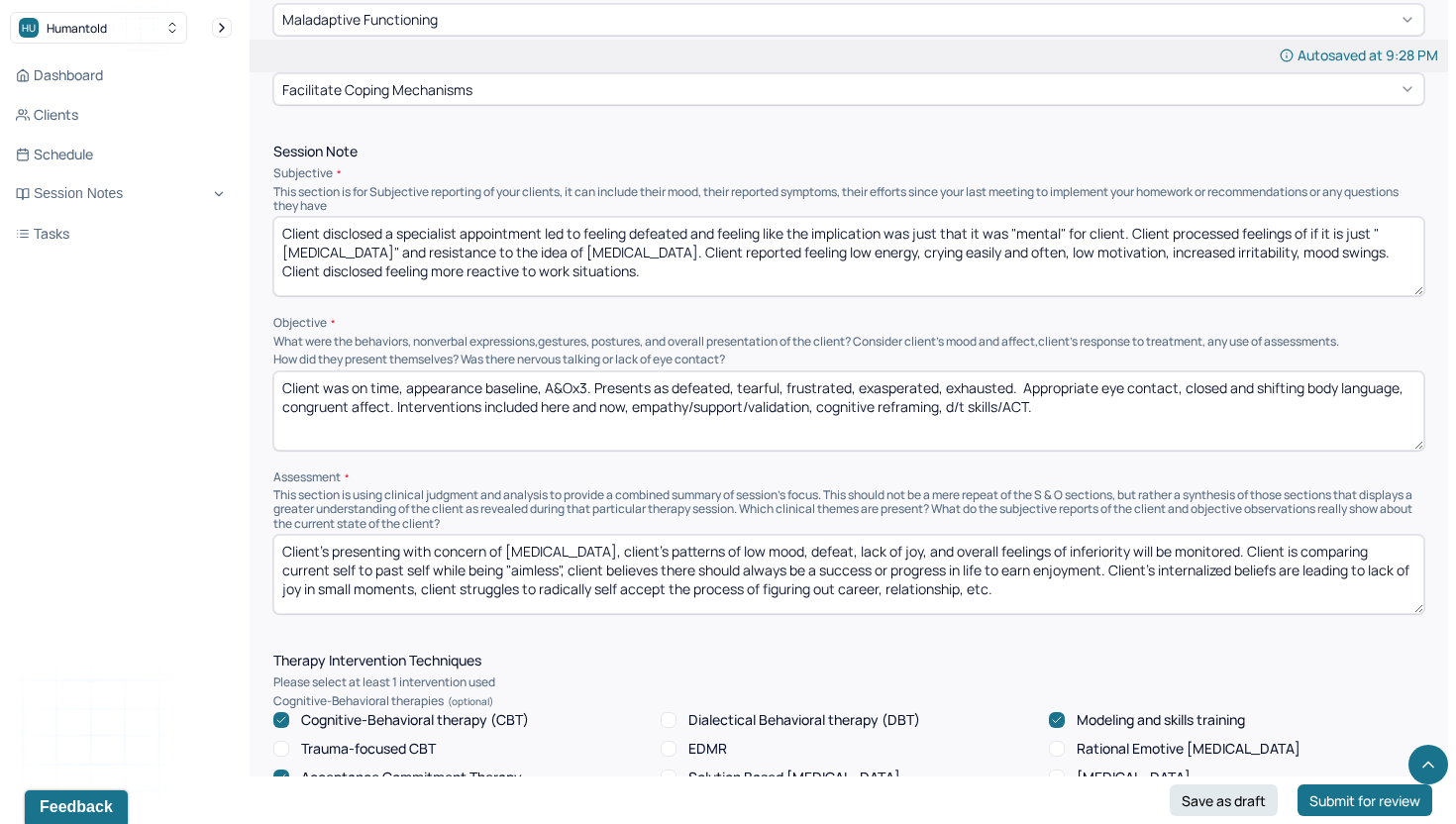 scroll, scrollTop: 1086, scrollLeft: 0, axis: vertical 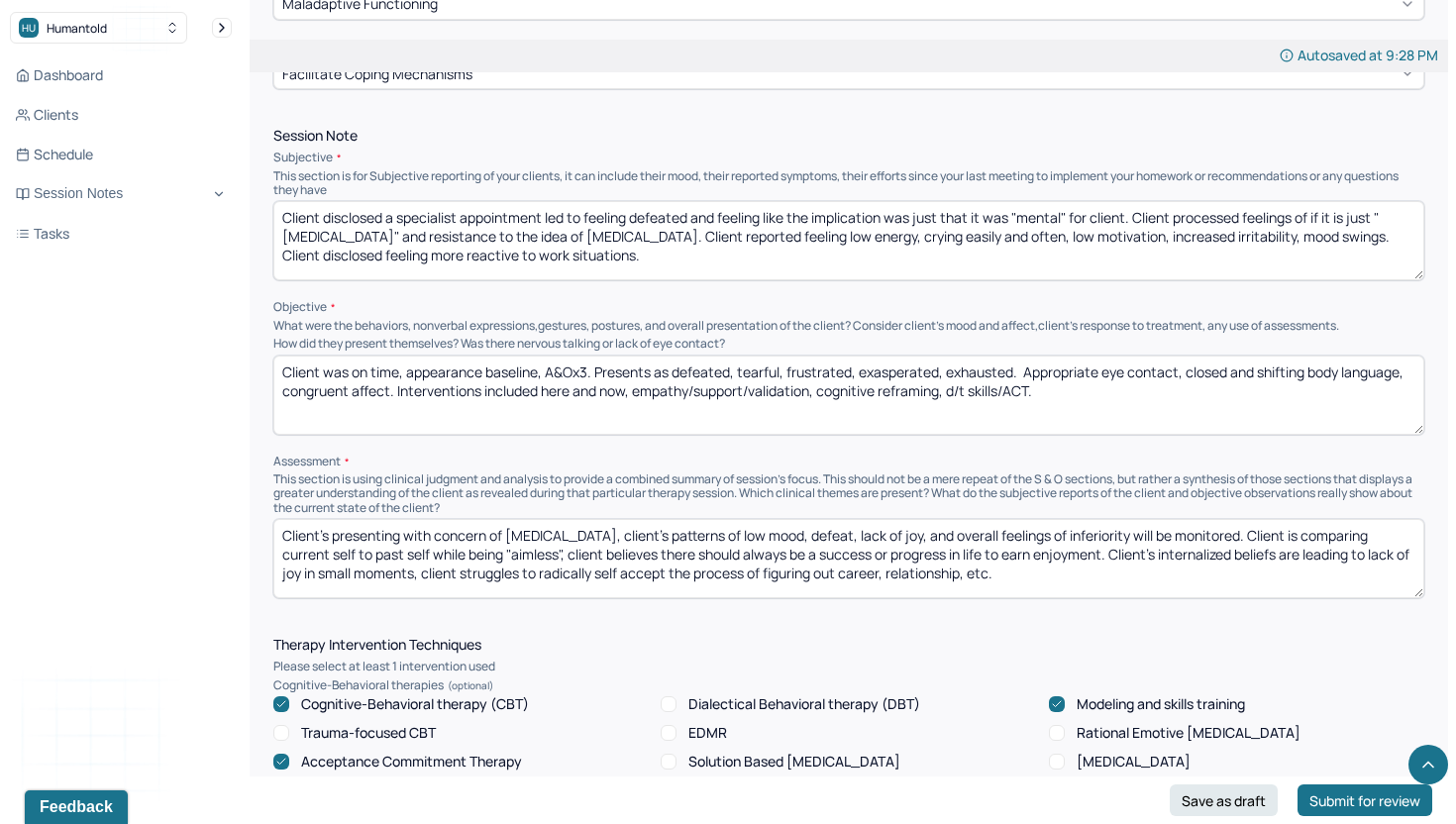 click on "Client was on time, appearance baseline, A&Ox3. Presents as defeated, tearful, frustrated, exasperated, exhausted.  Appropriate eye contact, closed and shifting body language, congruent affect. Interventions included here and now, empathy/support/validation, cognitive reframing, d/t skills/ACT." at bounding box center (849, 395) 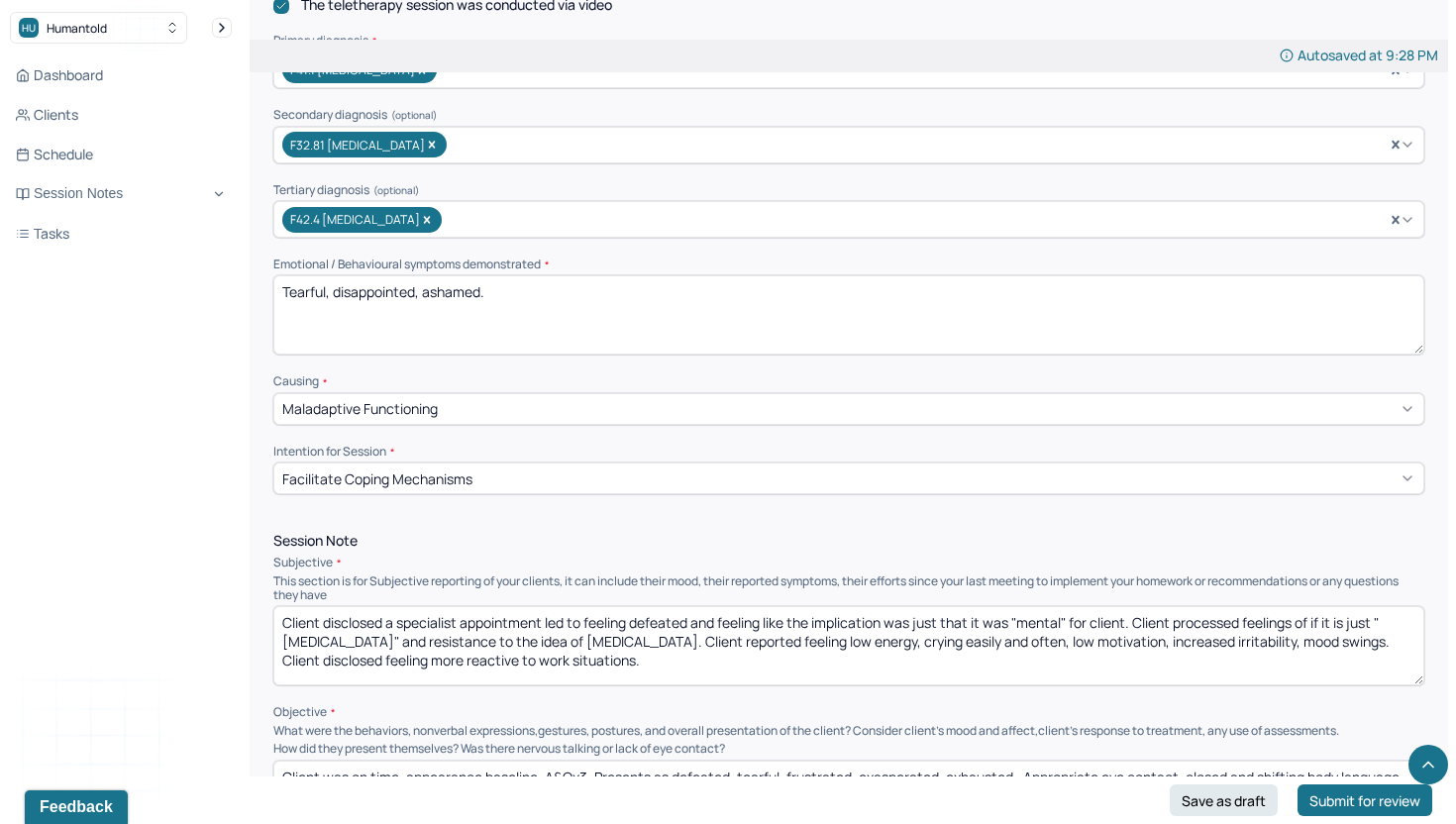 scroll, scrollTop: 606, scrollLeft: 0, axis: vertical 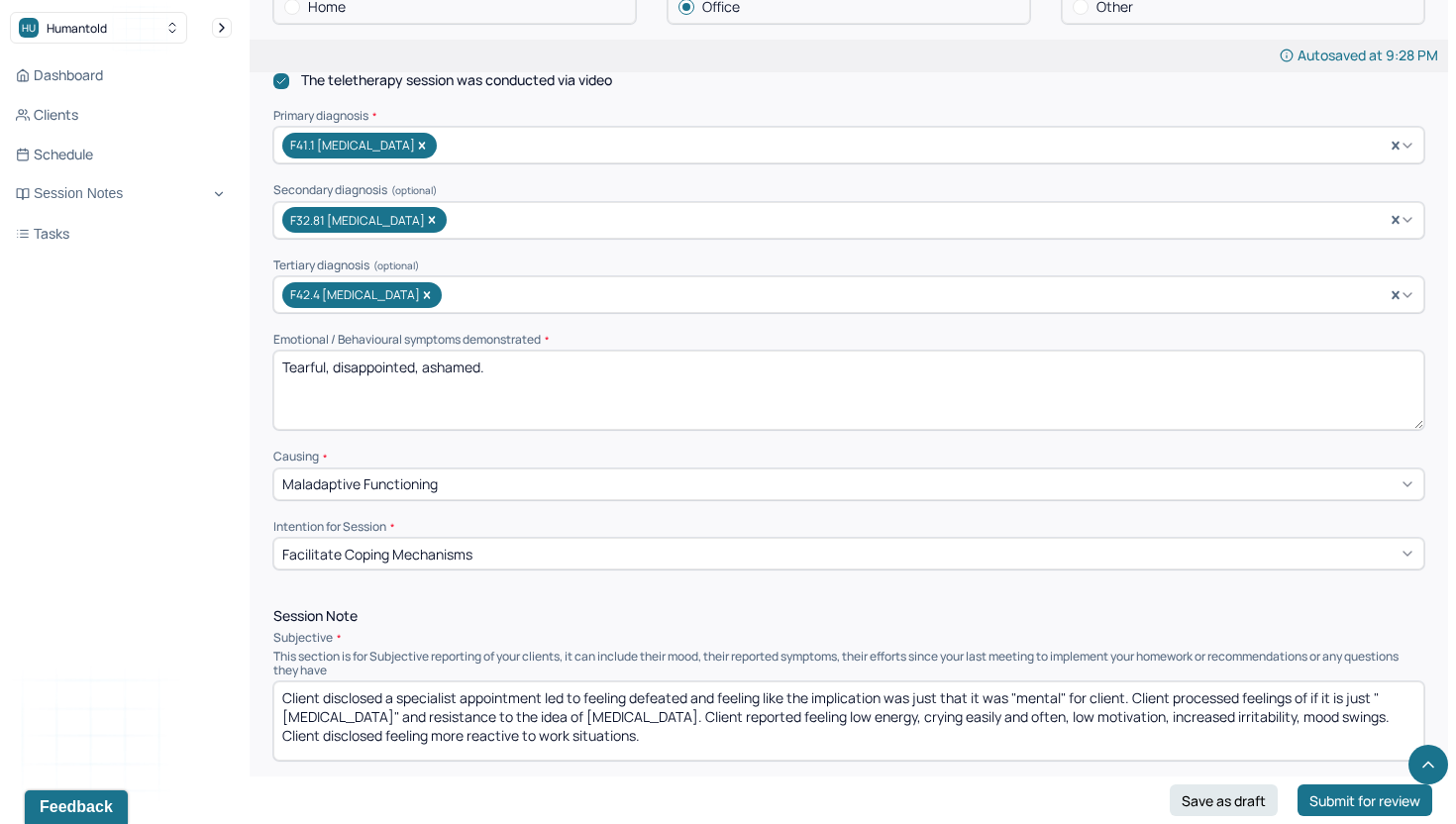 click on "Tearful, disappointed, ashamed." at bounding box center [849, 390] 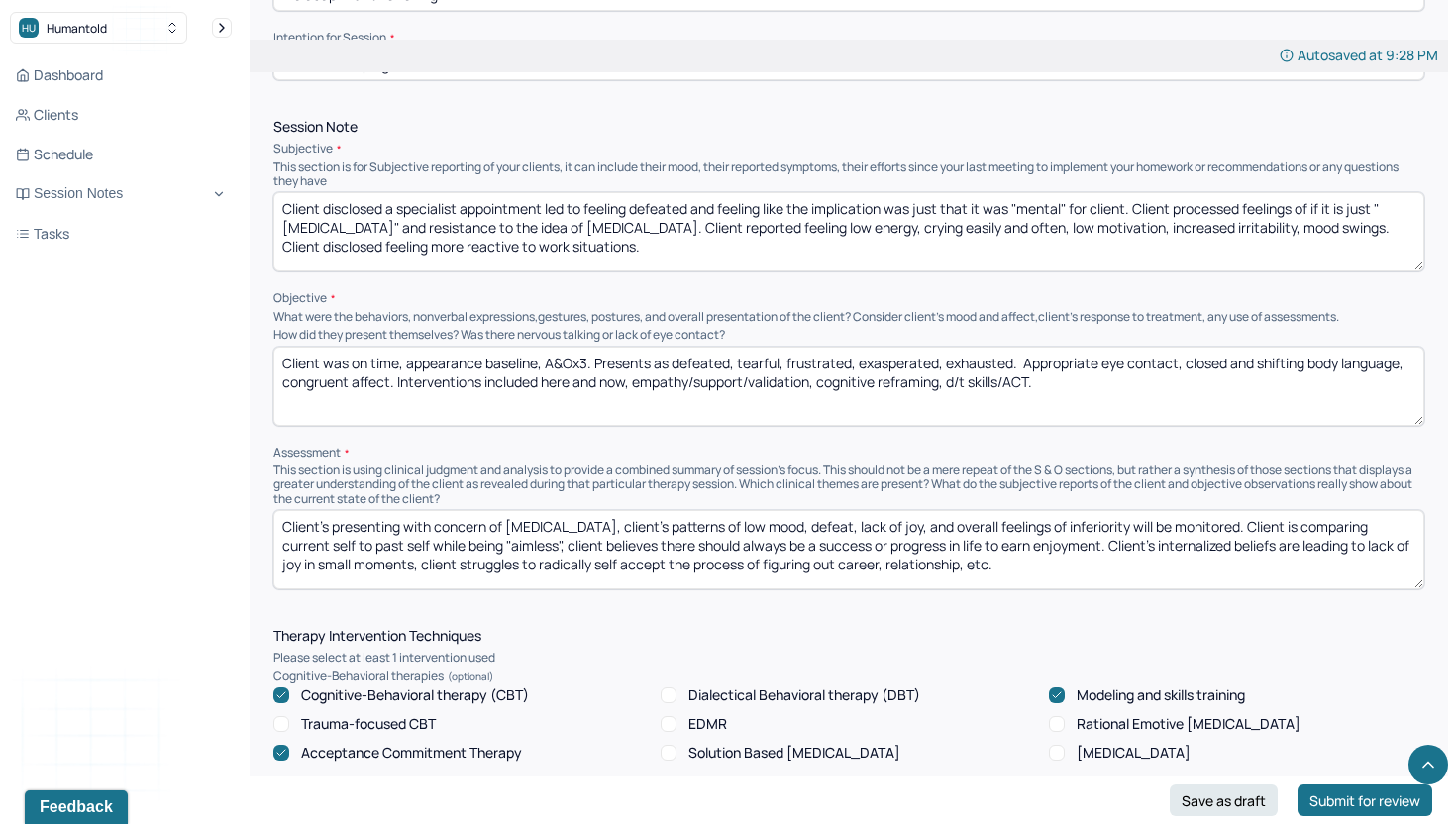 scroll, scrollTop: 1131, scrollLeft: 0, axis: vertical 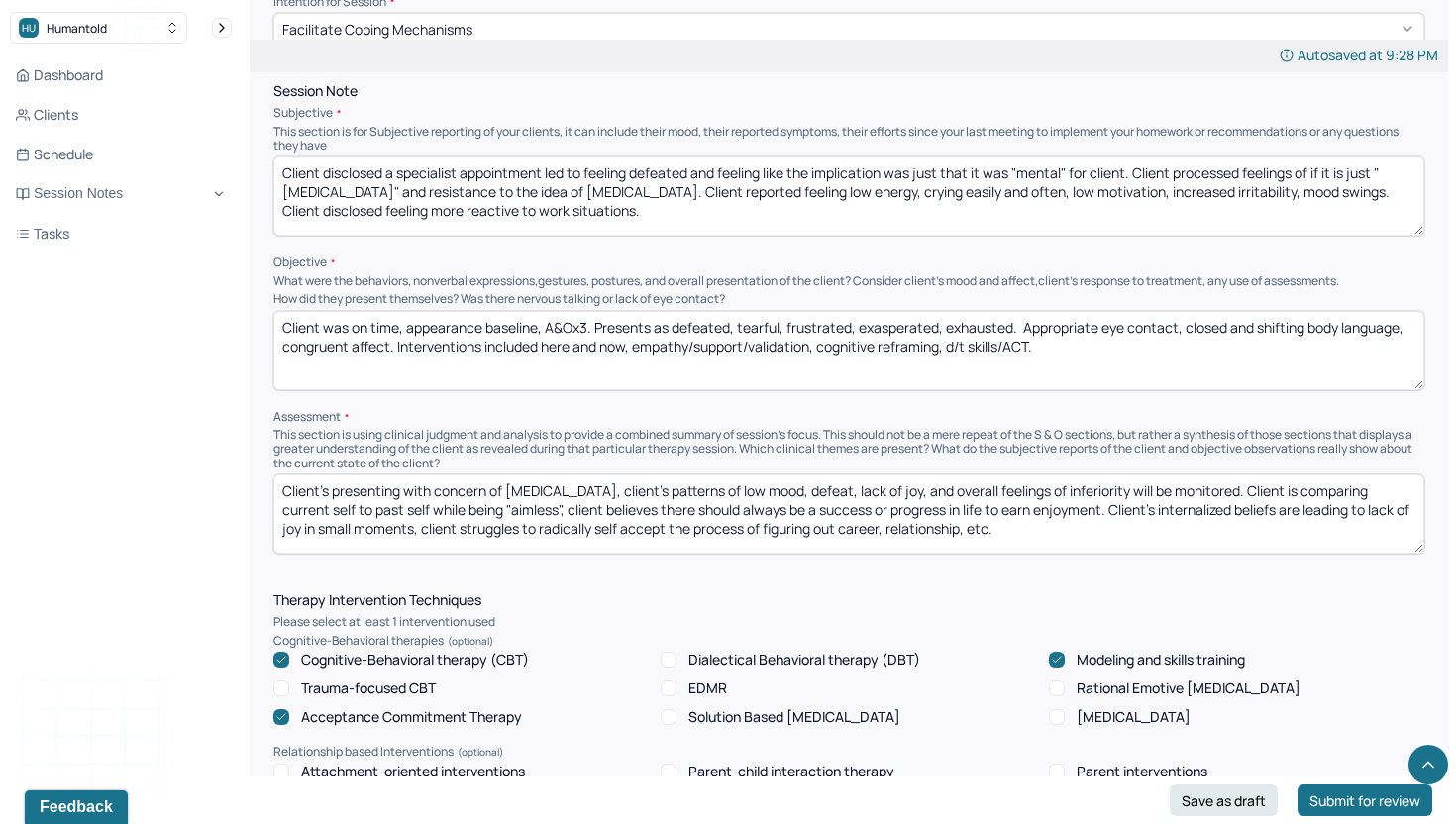 click on "Client was on time, appearance baseline, A&Ox3. Presents as defeated, tearful, frustrated, exasperated, exhausted.  Appropriate eye contact, closed and shifting body language, congruent affect. Interventions included here and now, empathy/support/validation, cognitive reframing, d/t skills/ACT." at bounding box center [849, 351] 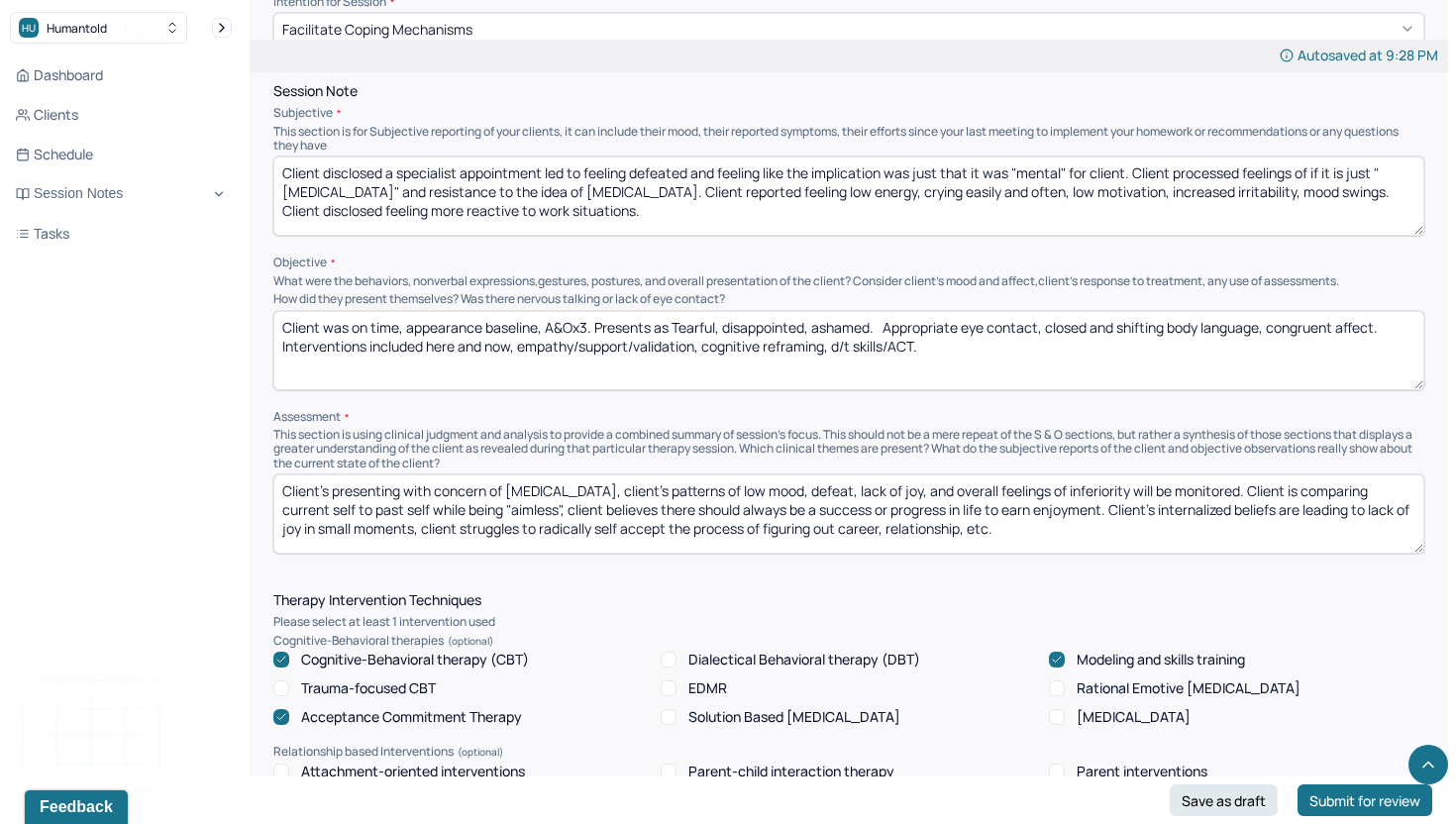click on "Client was on time, appearance baseline, A&Ox3. Presents as defeated, tearful, frustrated, exasperated, exhausted.  Appropriate eye contact, closed and shifting body language, congruent affect. Interventions included here and now, empathy/support/validation, cognitive reframing, d/t skills/ACT." at bounding box center (849, 351) 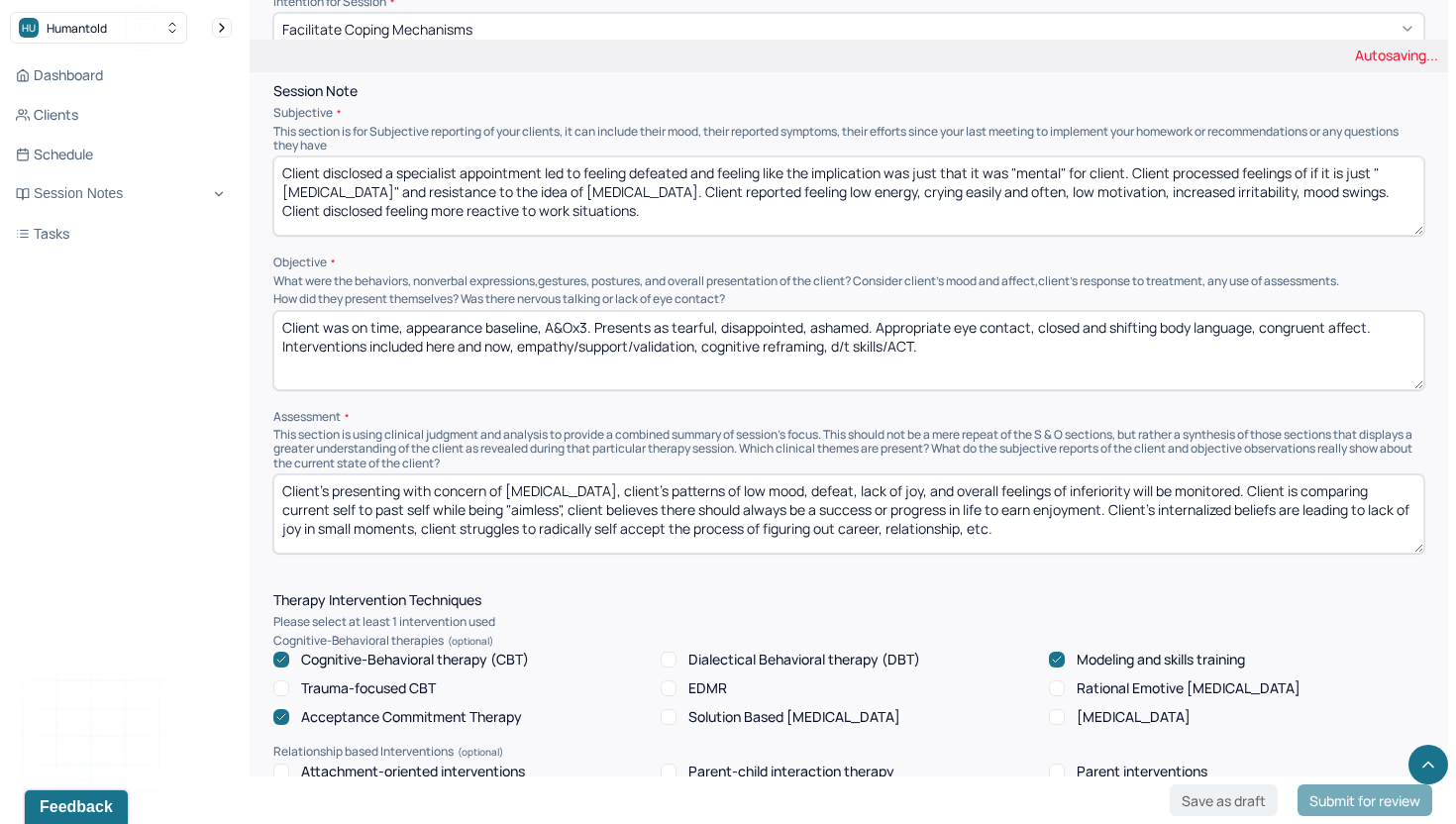 click on "Client was on time, appearance baseline, A&Ox3. Presents as tearful, disappointed, ashamed.   Appropriate eye contact, closed and shifting body language, congruent affect. Interventions included here and now, empathy/support/validation, cognitive reframing, d/t skills/ACT." at bounding box center [849, 351] 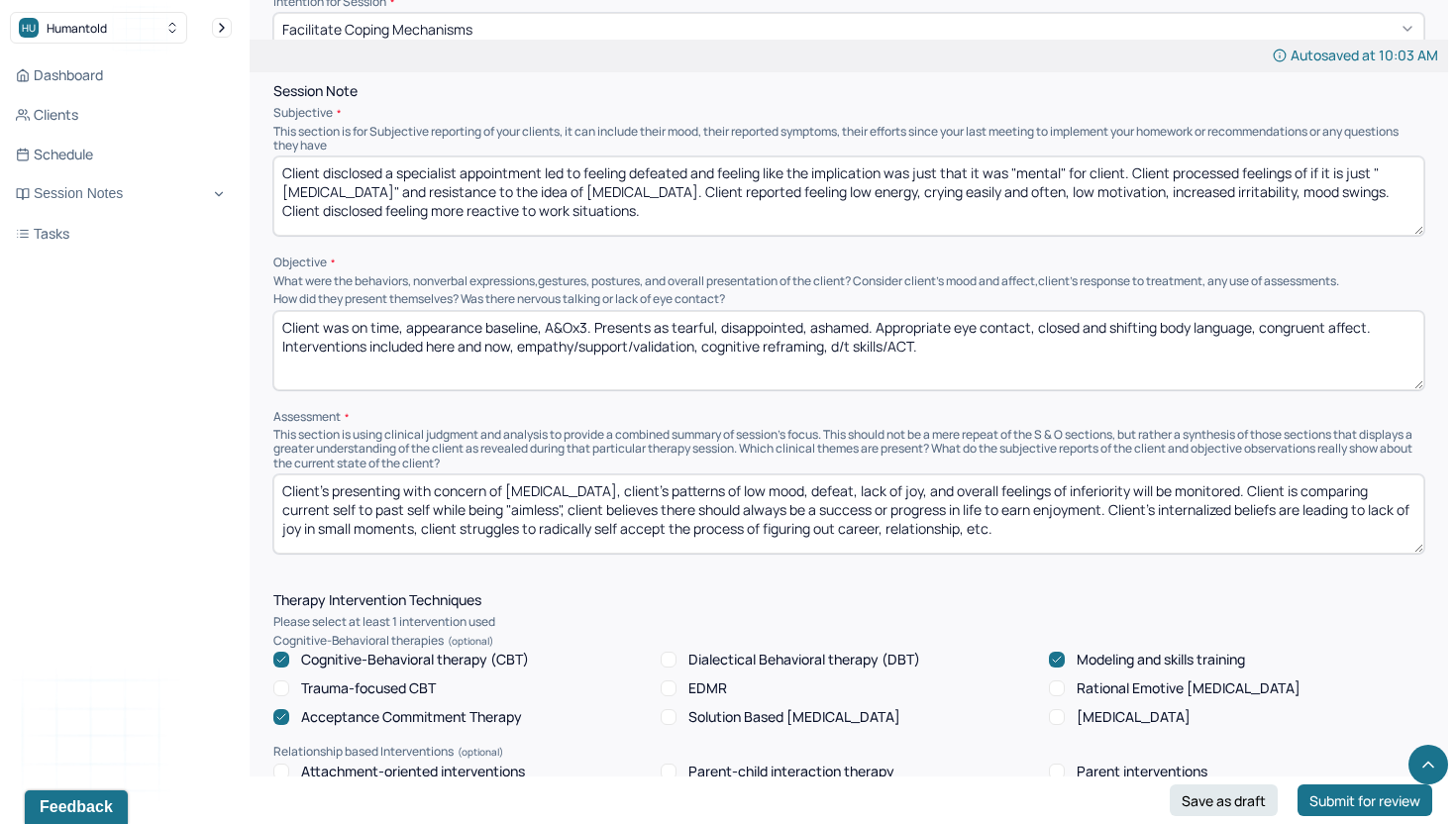 click on "Client was on time, appearance baseline, A&Ox3. Presents as tearful, disappointed, ashamed. Appropriate eye contact, closed and shifting body language, congruent affect. Interventions included here and now, empathy/support/validation, cognitive reframing, d/t skills/ACT." at bounding box center (849, 351) 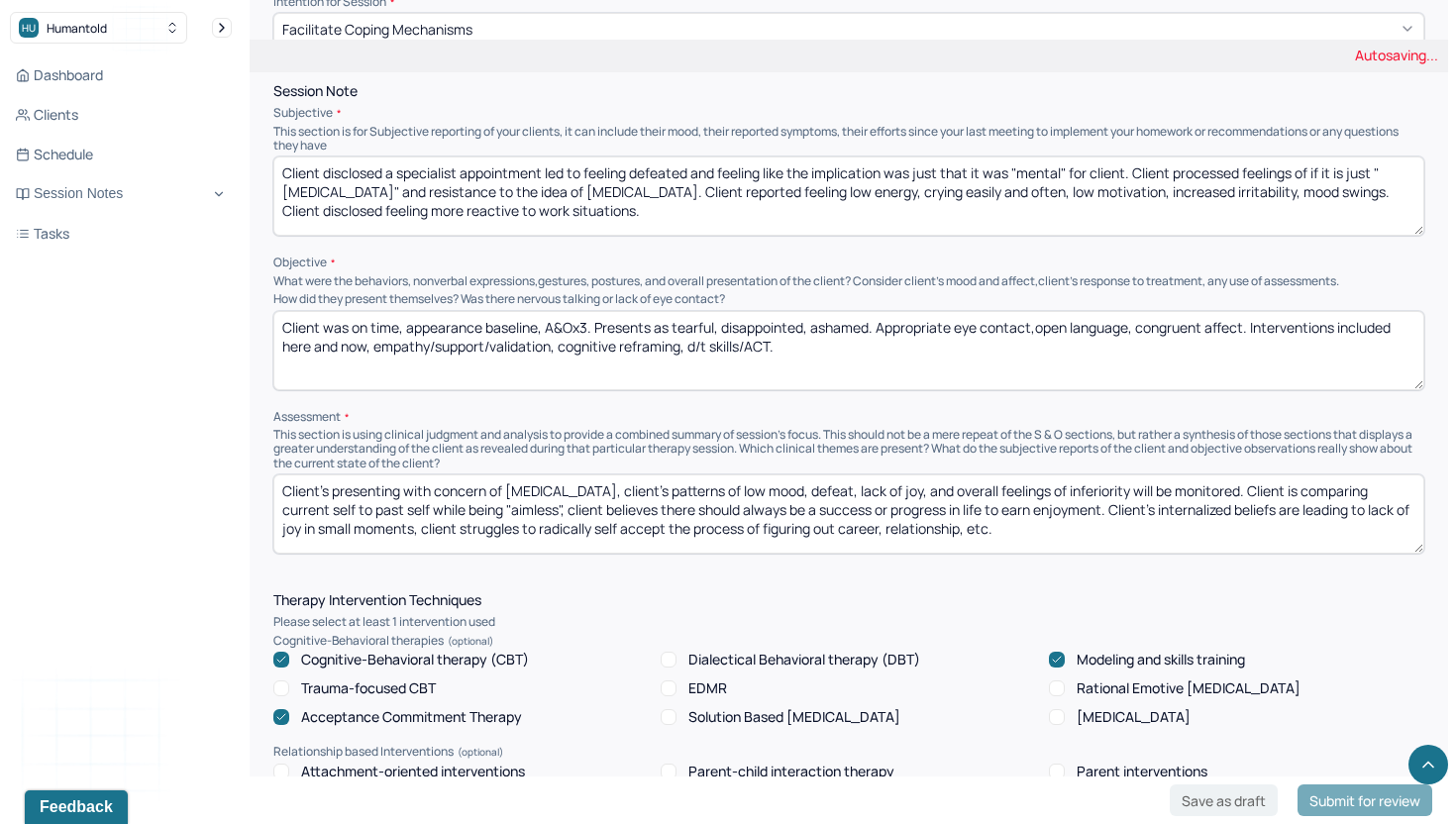 click on "Client was on time, appearance baseline, A&Ox3. Presents as tearful, disappointed, ashamed. Appropriate eye contact, closed and shifting body language, congruent affect. Interventions included here and now, empathy/support/validation, cognitive reframing, d/t skills/ACT." at bounding box center [849, 351] 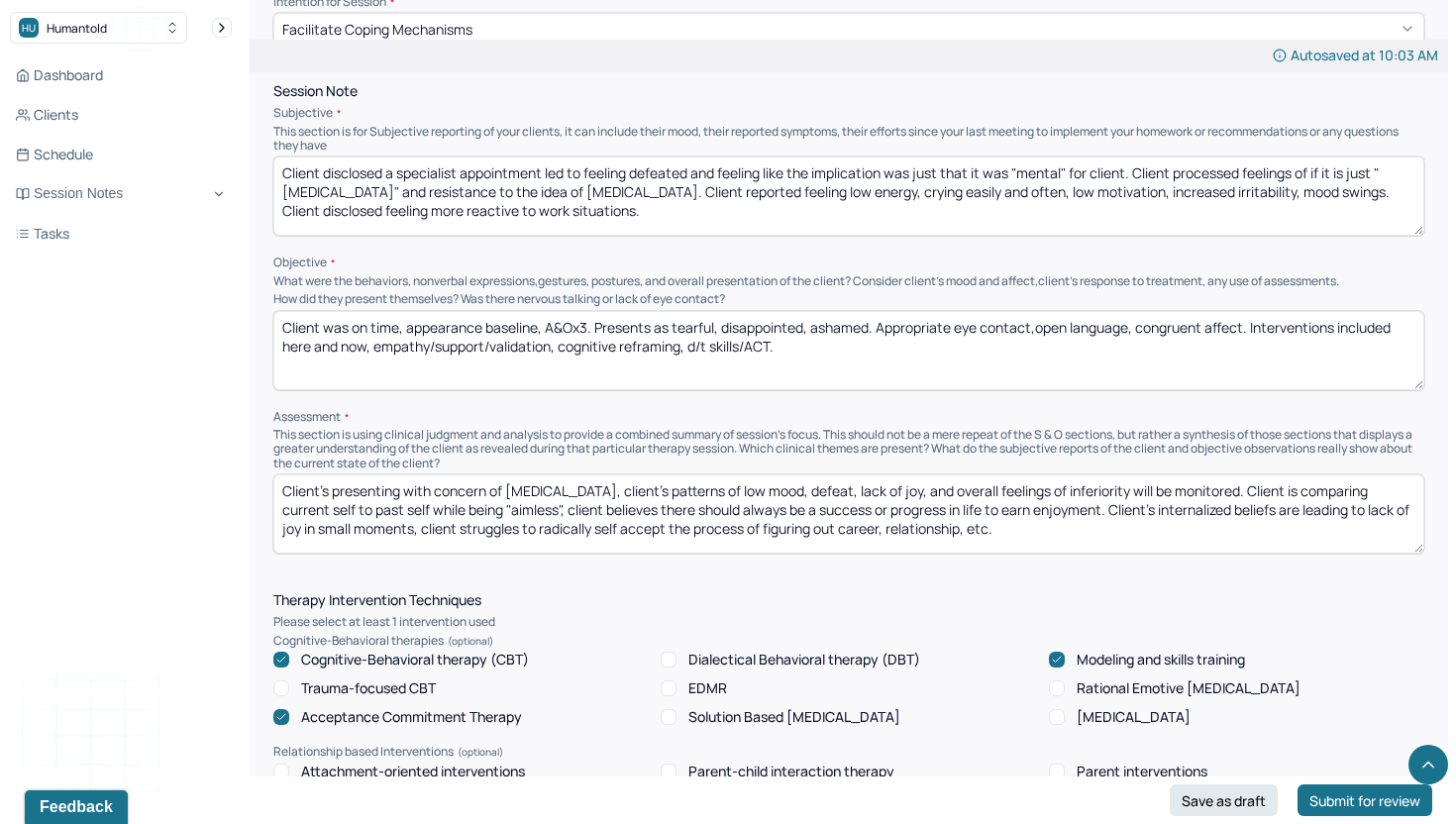 click on "Client was on time, appearance baseline, A&Ox3. Presents as tearful, disappointed, ashamed. Appropriate eye contact,open language, congruent affect. Interventions included here and now, empathy/support/validation, cognitive reframing, d/t skills/ACT." at bounding box center (849, 351) 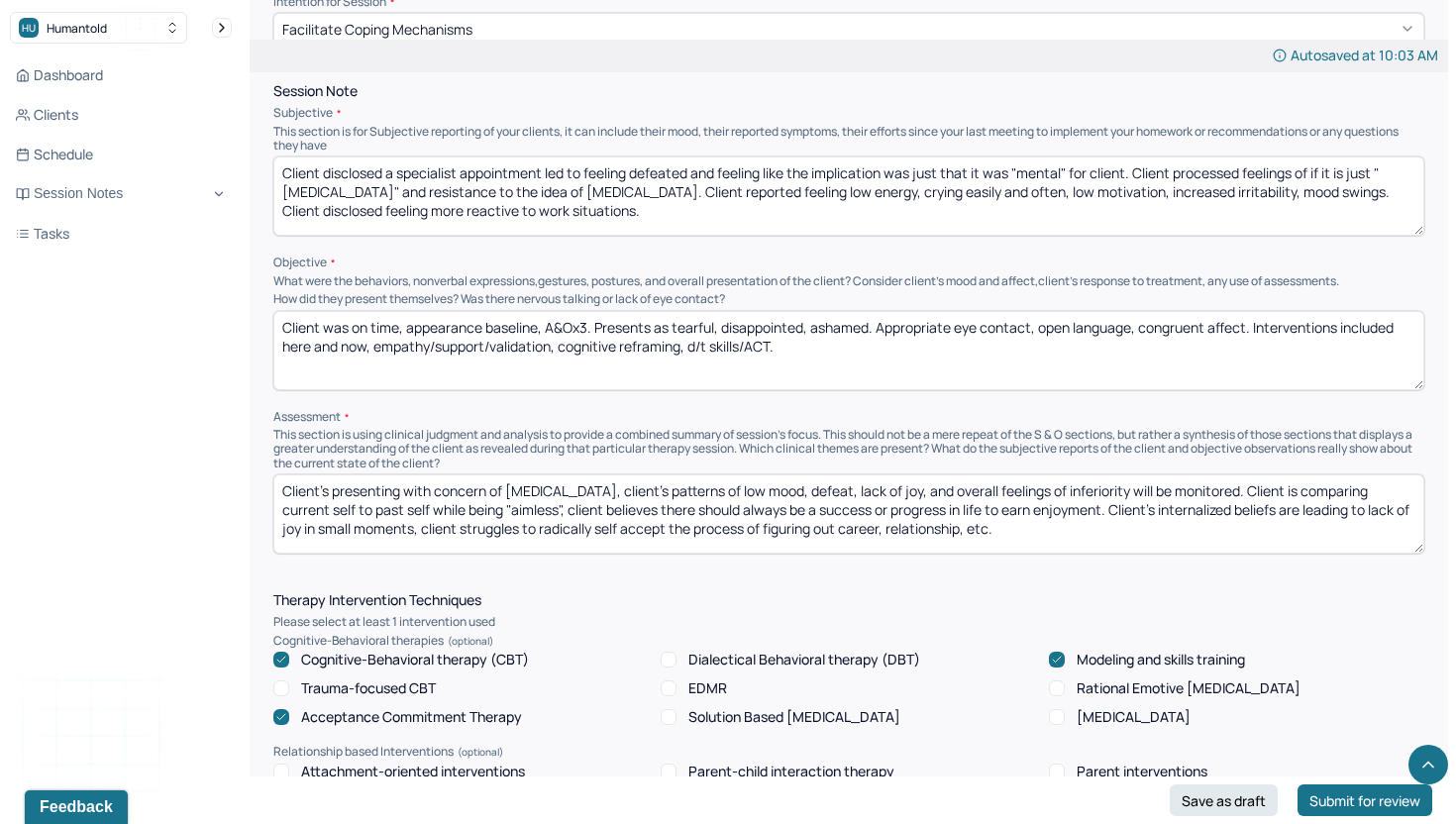 click on "Client was on time, appearance baseline, A&Ox3. Presents as tearful, disappointed, ashamed. Appropriate eye contact,open language, congruent affect. Interventions included here and now, empathy/support/validation, cognitive reframing, d/t skills/ACT." at bounding box center (849, 351) 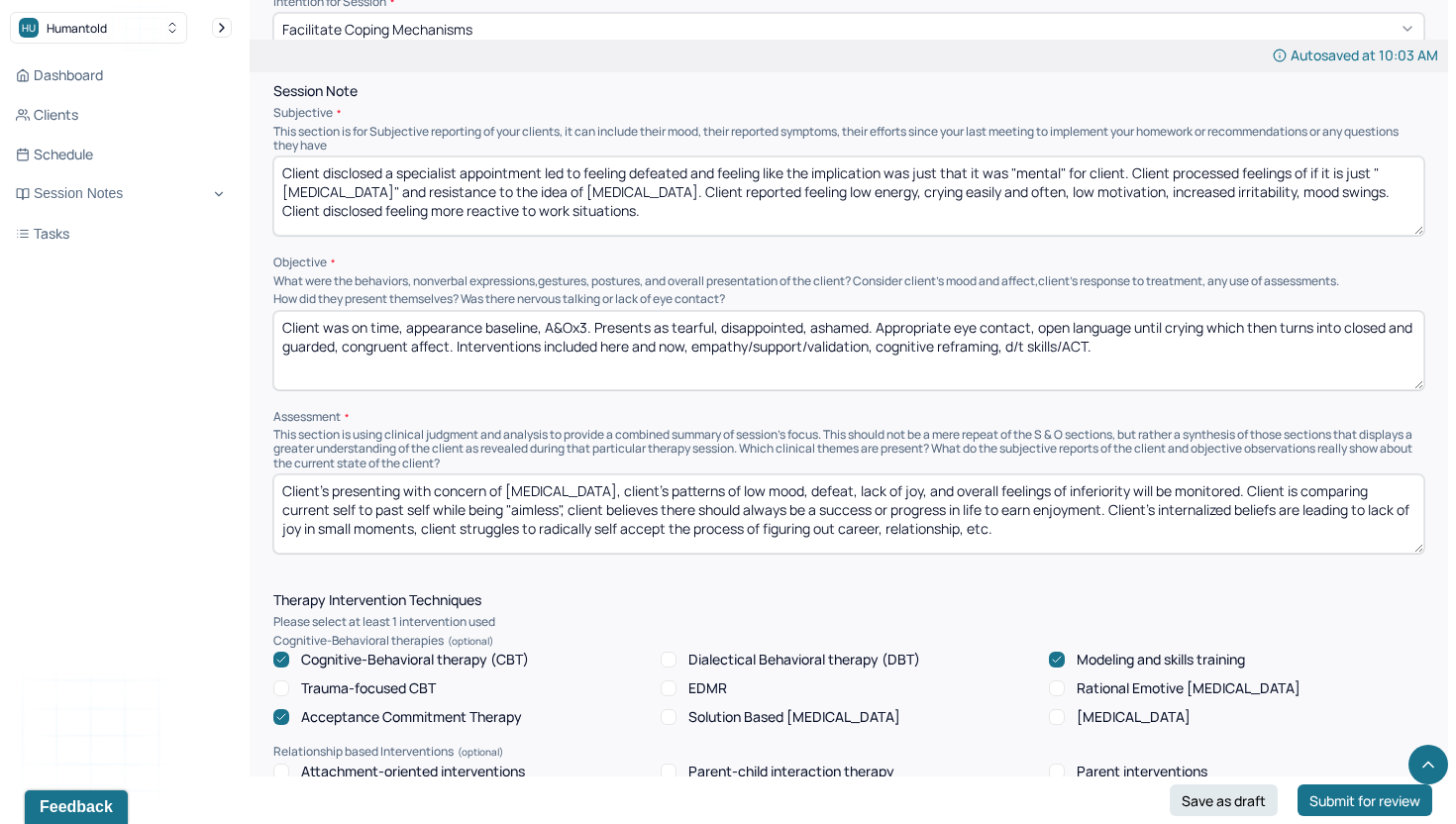 click on "Client was on time, appearance baseline, A&Ox3. Presents as tearful, disappointed, ashamed. Appropriate eye contact, open language until crying which then turns into closed and guarded, congruent affect. Interventions included here and now, empathy/support/validation, cognitive reframing, d/t skills/ACT." at bounding box center (849, 351) 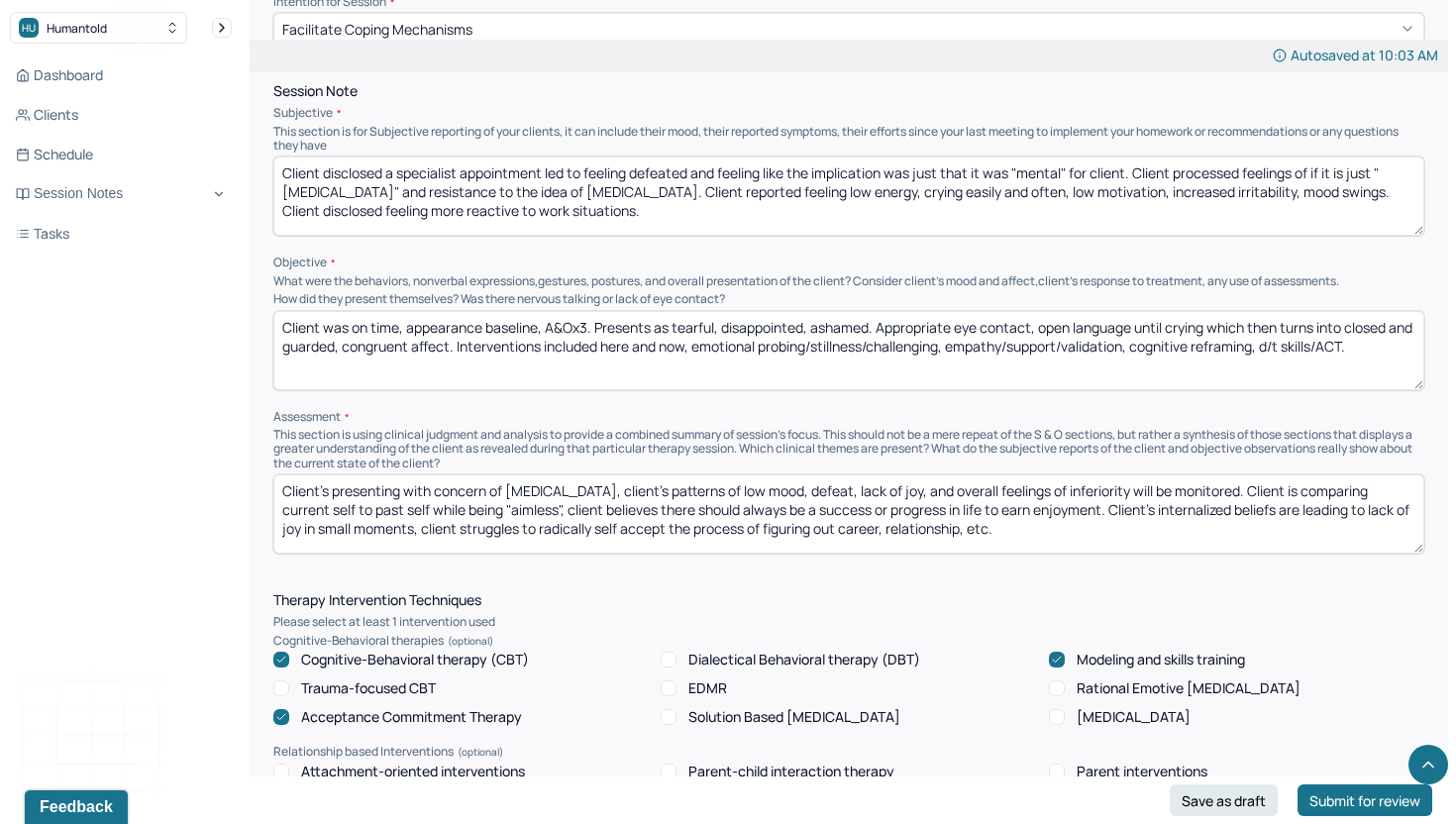 drag, startPoint x: 947, startPoint y: 334, endPoint x: 1106, endPoint y: 330, distance: 159.05031 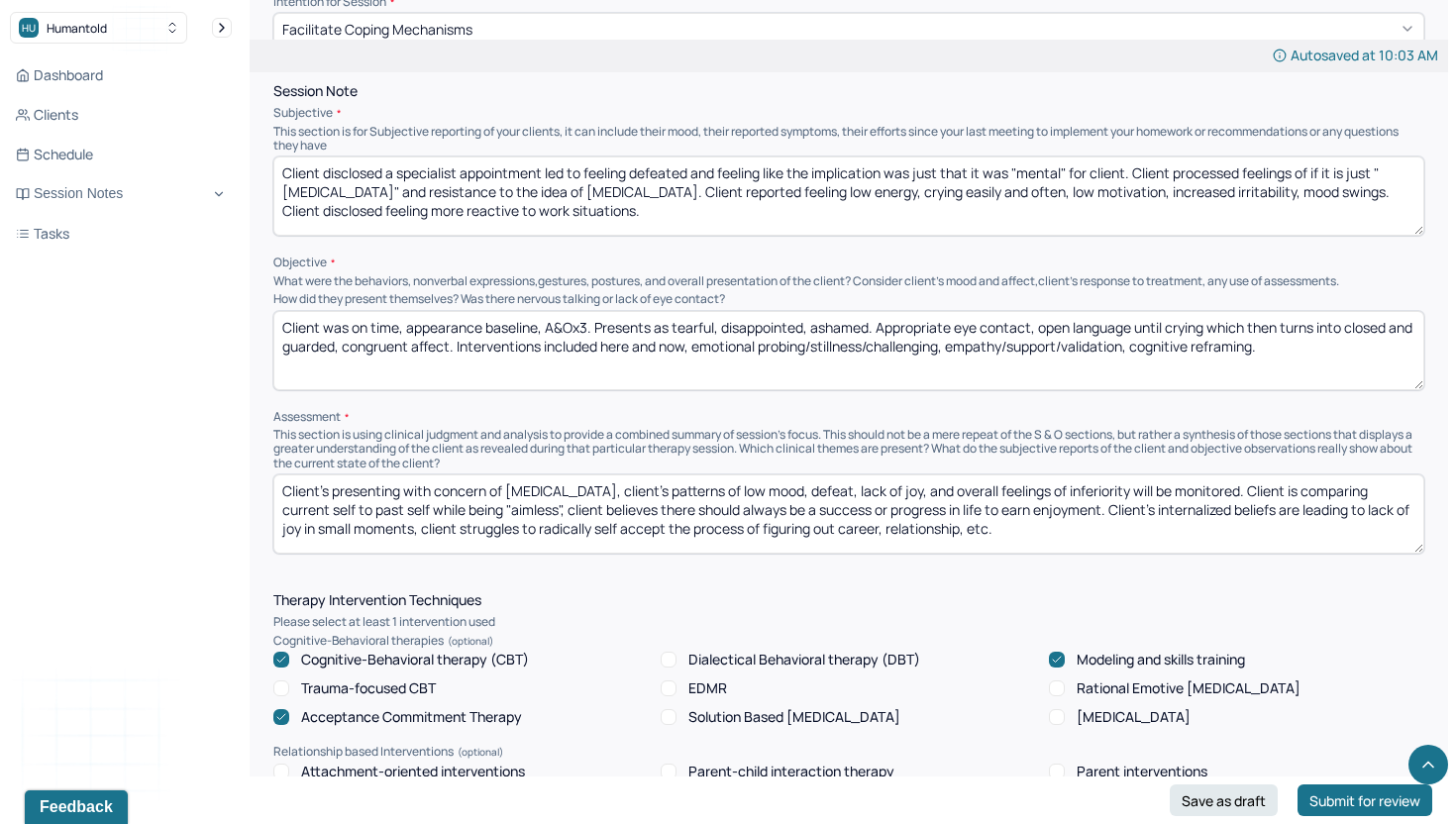 type on "Client was on time, appearance baseline, A&Ox3. Presents as tearful, disappointed, ashamed. Appropriate eye contact, open language until crying which then turns into closed and guarded, congruent affect. Interventions included here and now, emotional probing/stillness/challenging, empathy/support/validation, cognitive reframing." 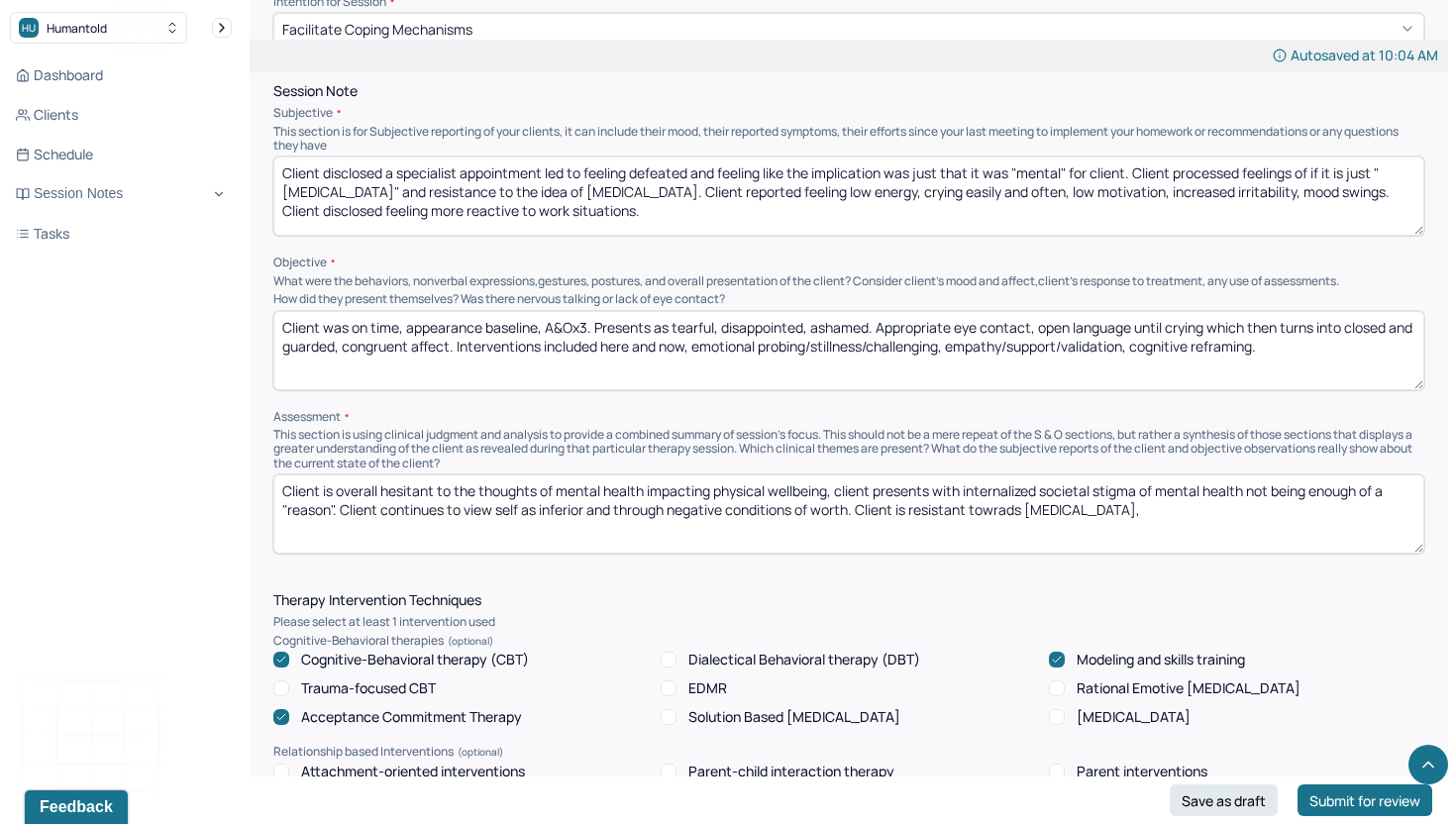 click on "Client is overall hesitant to the thoughts of mental health impacting physical wellbeing, client presents with internalized societal stigma of mental health not being enough of a "reason". Client continues to view self as inferior and through" at bounding box center (849, 514) 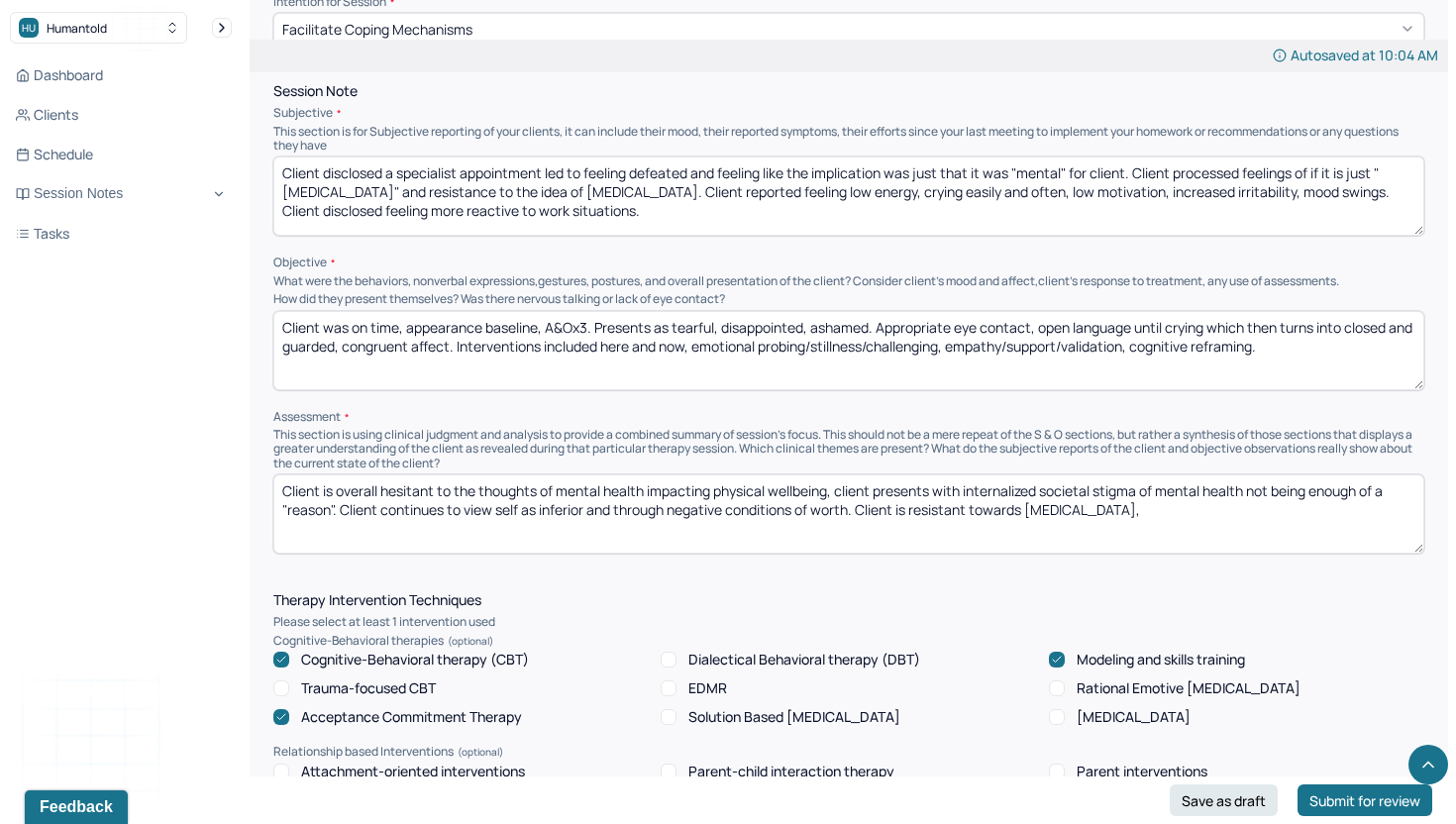 click on "Client is overall hesitant to the thoughts of mental health impacting physical wellbeing, client presents with internalized societal stigma of mental health not being enough of a "reason". Client continues to view self as inferior and through negative conditions of worth. Client is resistant towrads [MEDICAL_DATA]," at bounding box center (849, 514) 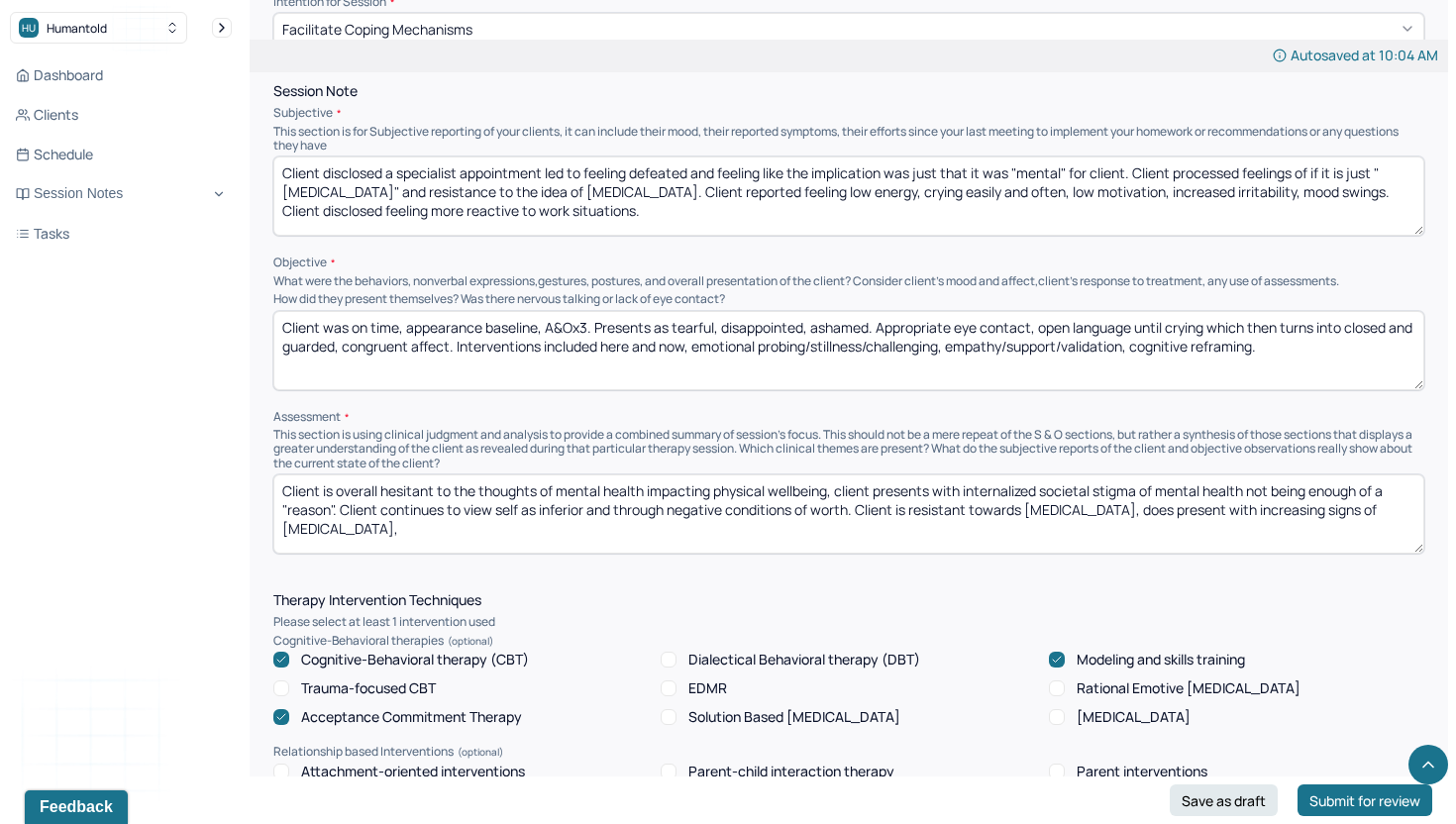 scroll, scrollTop: 0, scrollLeft: 0, axis: both 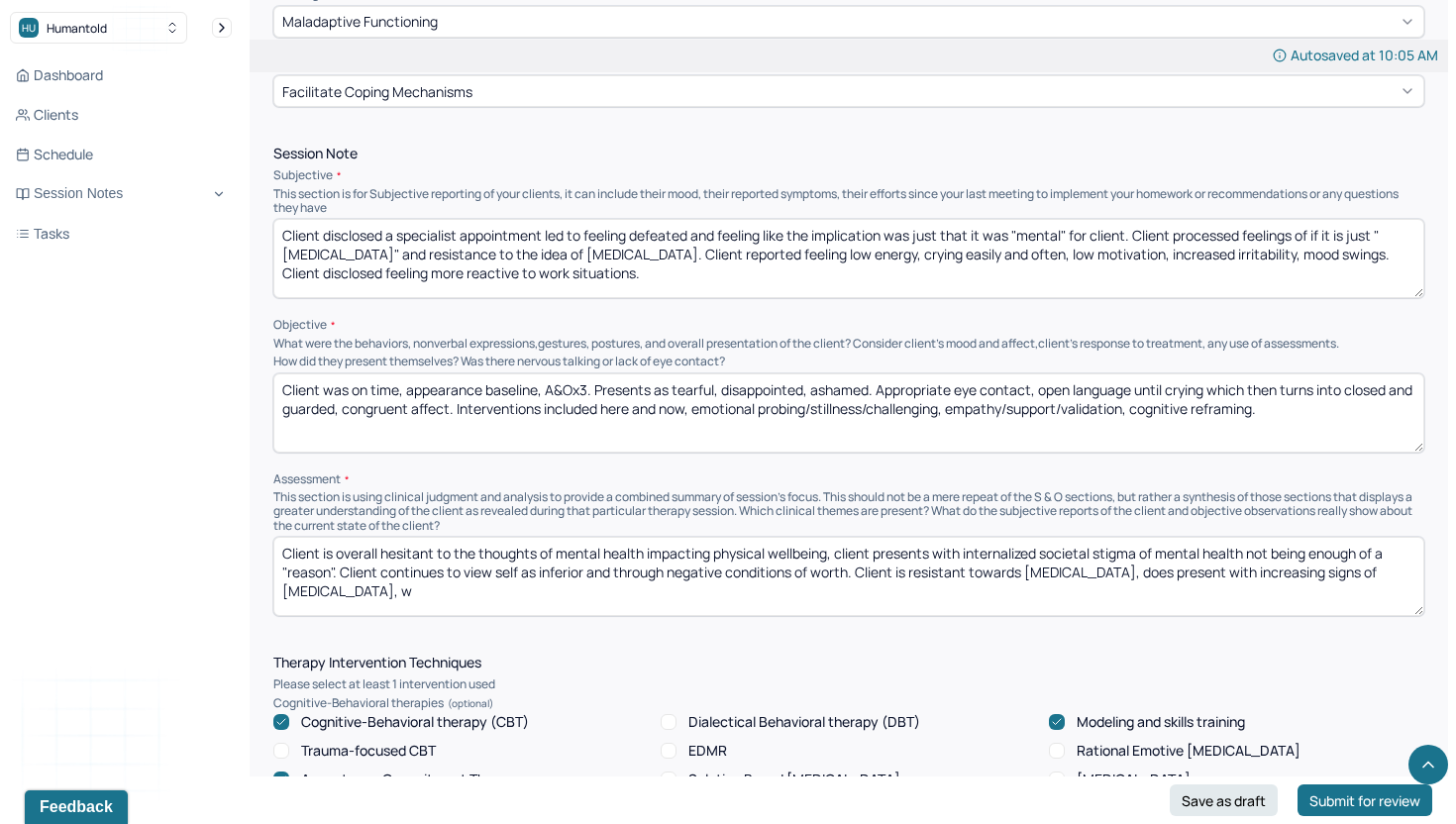 type on "Client is overall hesitant to the thoughts of mental health impacting physical wellbeing, client presents with internalized societal stigma of mental health not being enough of a "reason". Client continues to view self as inferior and through negative conditions of worth. Client is resistant towards [MEDICAL_DATA], does present with increasing signs of [MEDICAL_DATA], w" 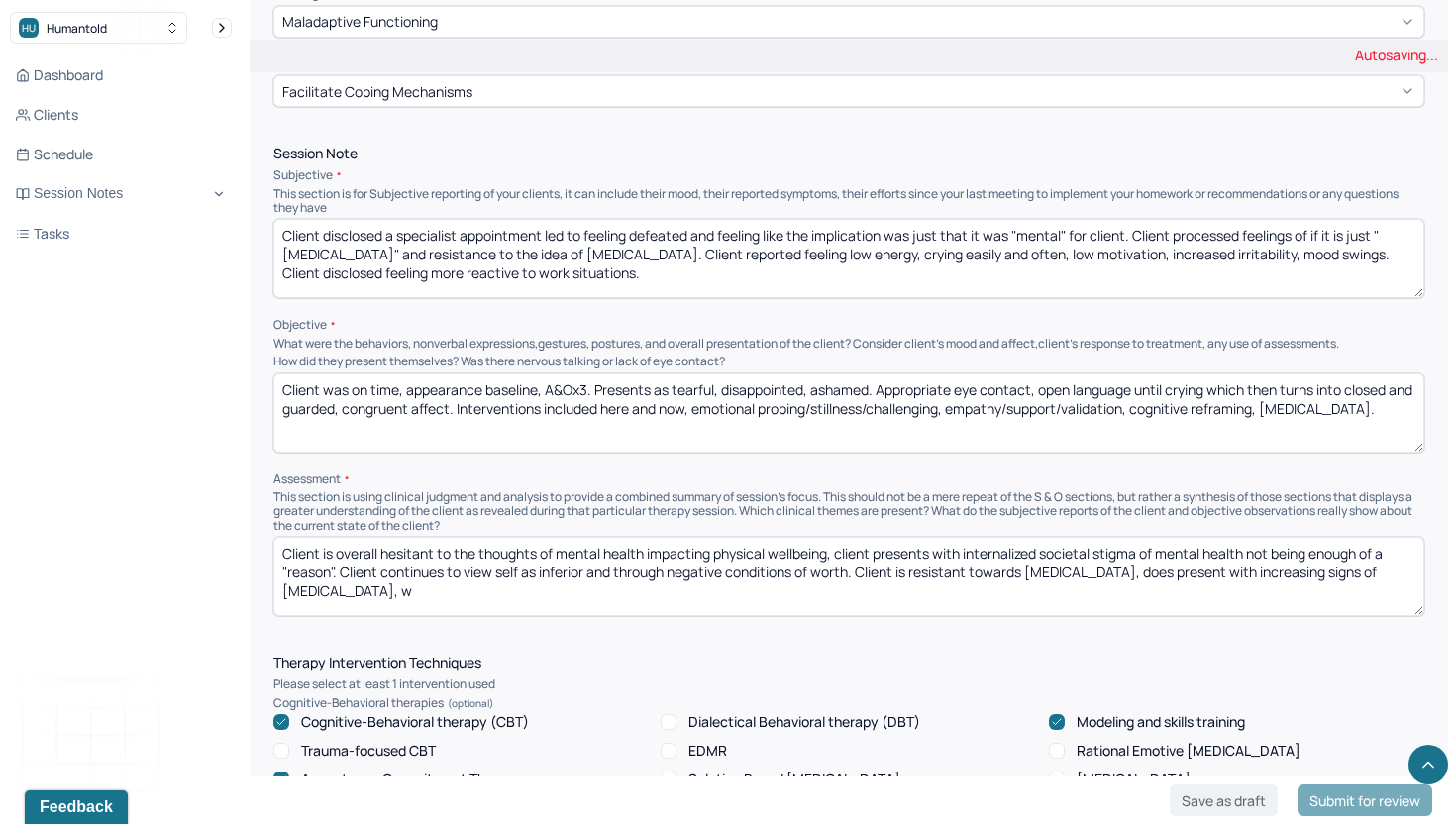 type on "Client was on time, appearance baseline, A&Ox3. Presents as tearful, disappointed, ashamed. Appropriate eye contact, open language until crying which then turns into closed and guarded, congruent affect. Interventions included here and now, emotional probing/stillness/challenging, empathy/support/validation, cognitive reframing, [MEDICAL_DATA]." 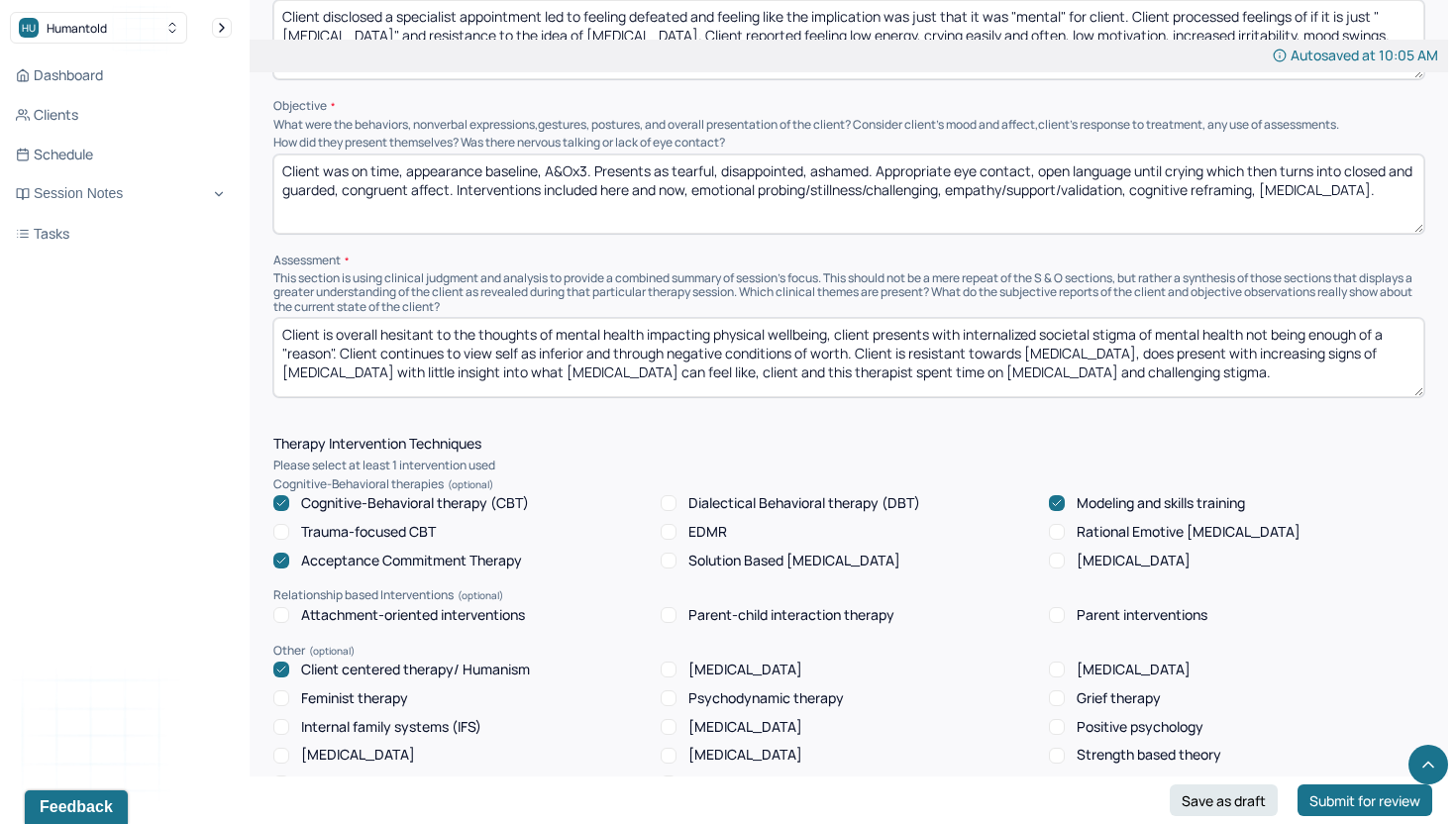 scroll, scrollTop: 1400, scrollLeft: 0, axis: vertical 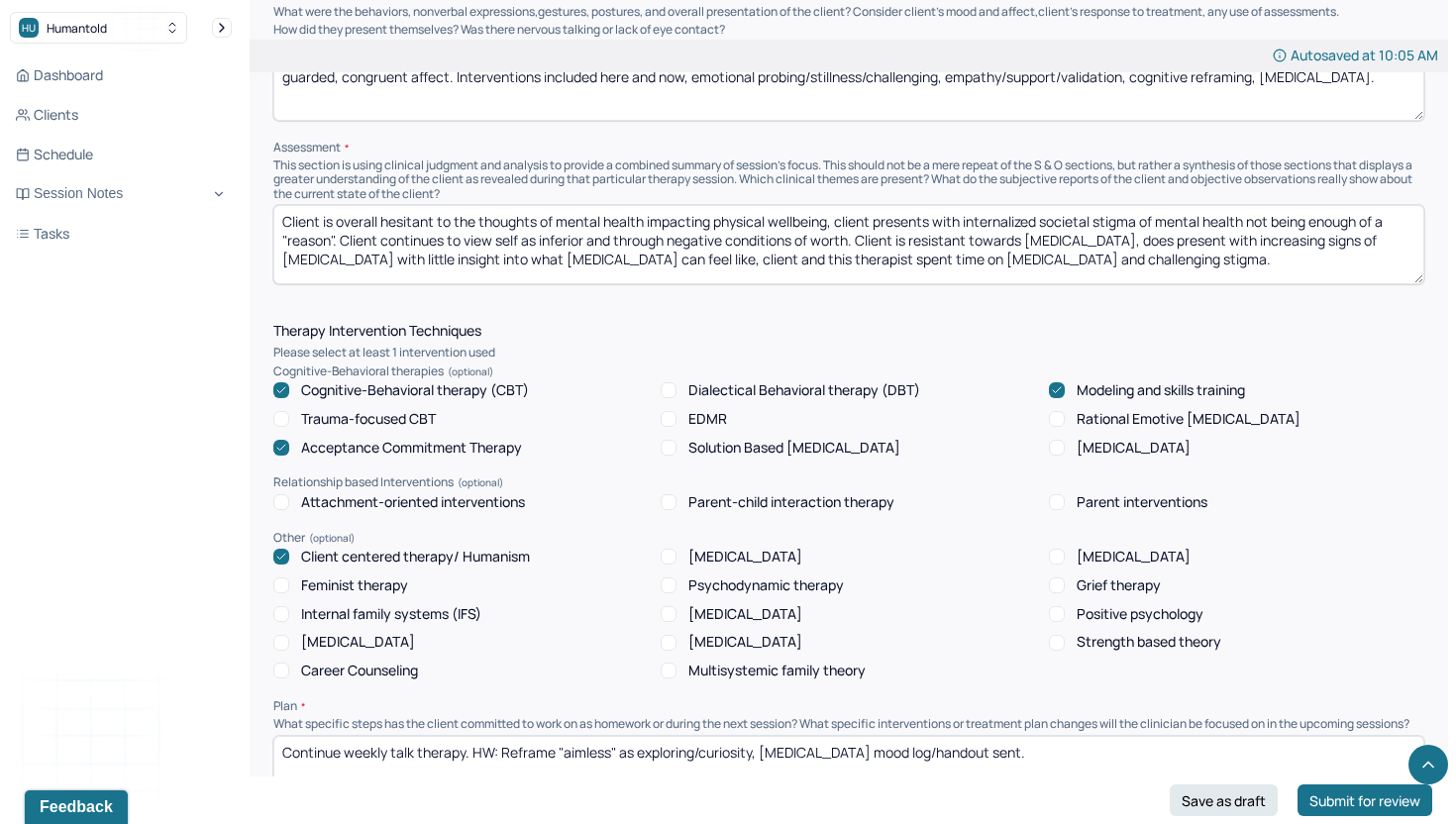 type on "Client is overall hesitant to the thoughts of mental health impacting physical wellbeing, client presents with internalized societal stigma of mental health not being enough of a "reason". Client continues to view self as inferior and through negative conditions of worth. Client is resistant towards [MEDICAL_DATA], does present with increasing signs of [MEDICAL_DATA] with little insight into what [MEDICAL_DATA] can feel like, client and this therapist spent time on [MEDICAL_DATA] and challenging stigma." 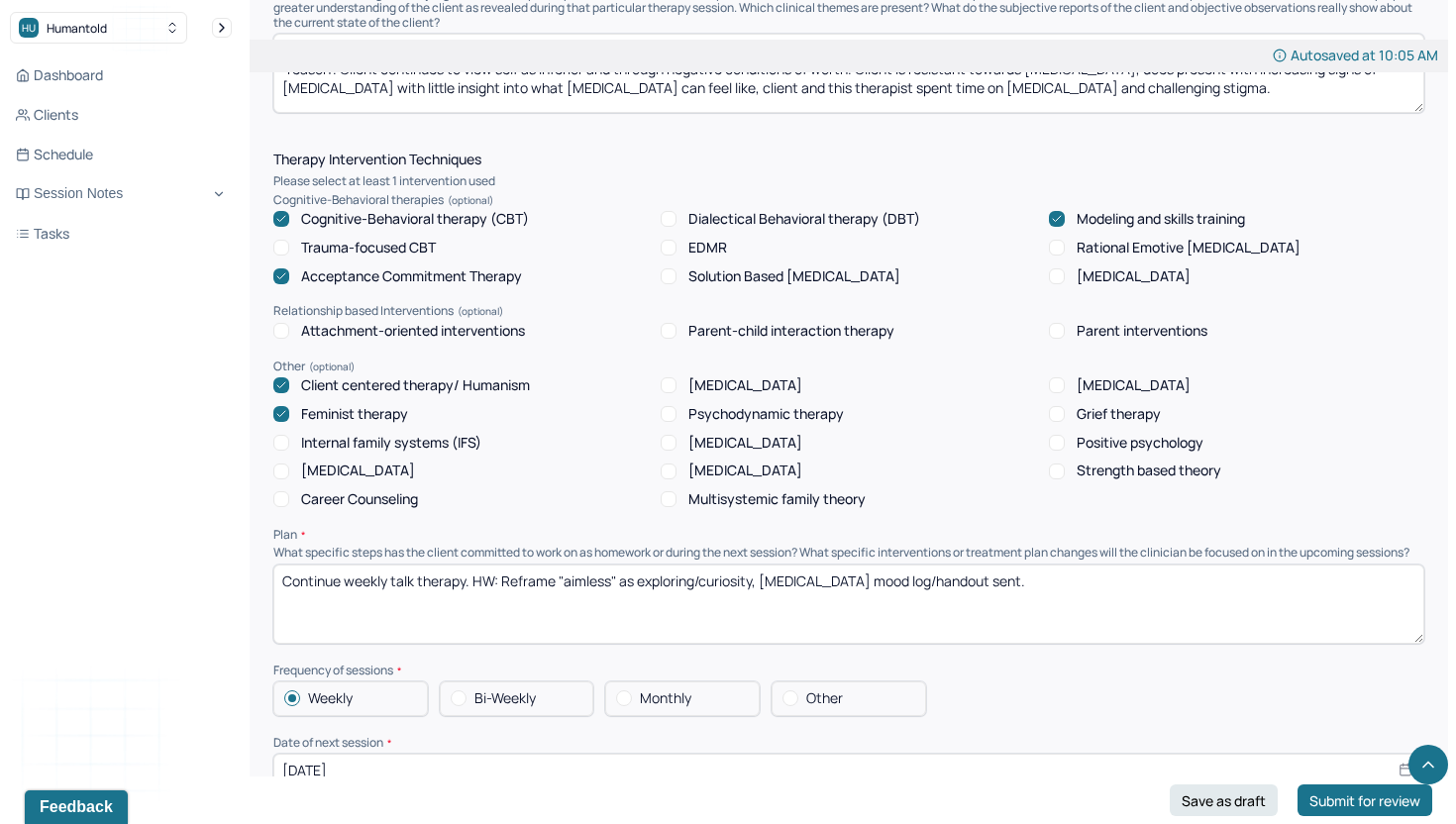 scroll, scrollTop: 1598, scrollLeft: 0, axis: vertical 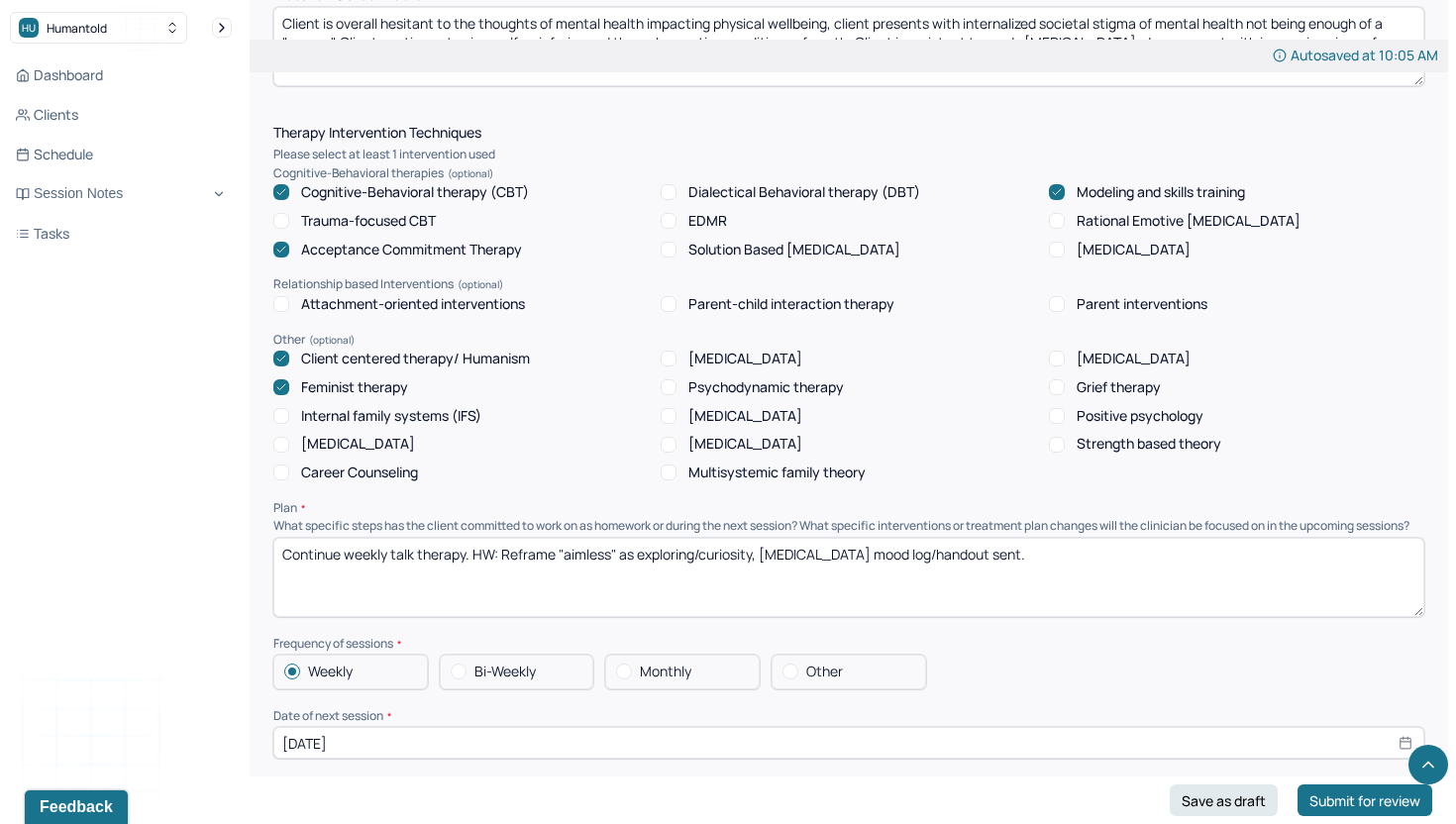 click on "Acceptance Commitment Therapy" at bounding box center (411, 250) 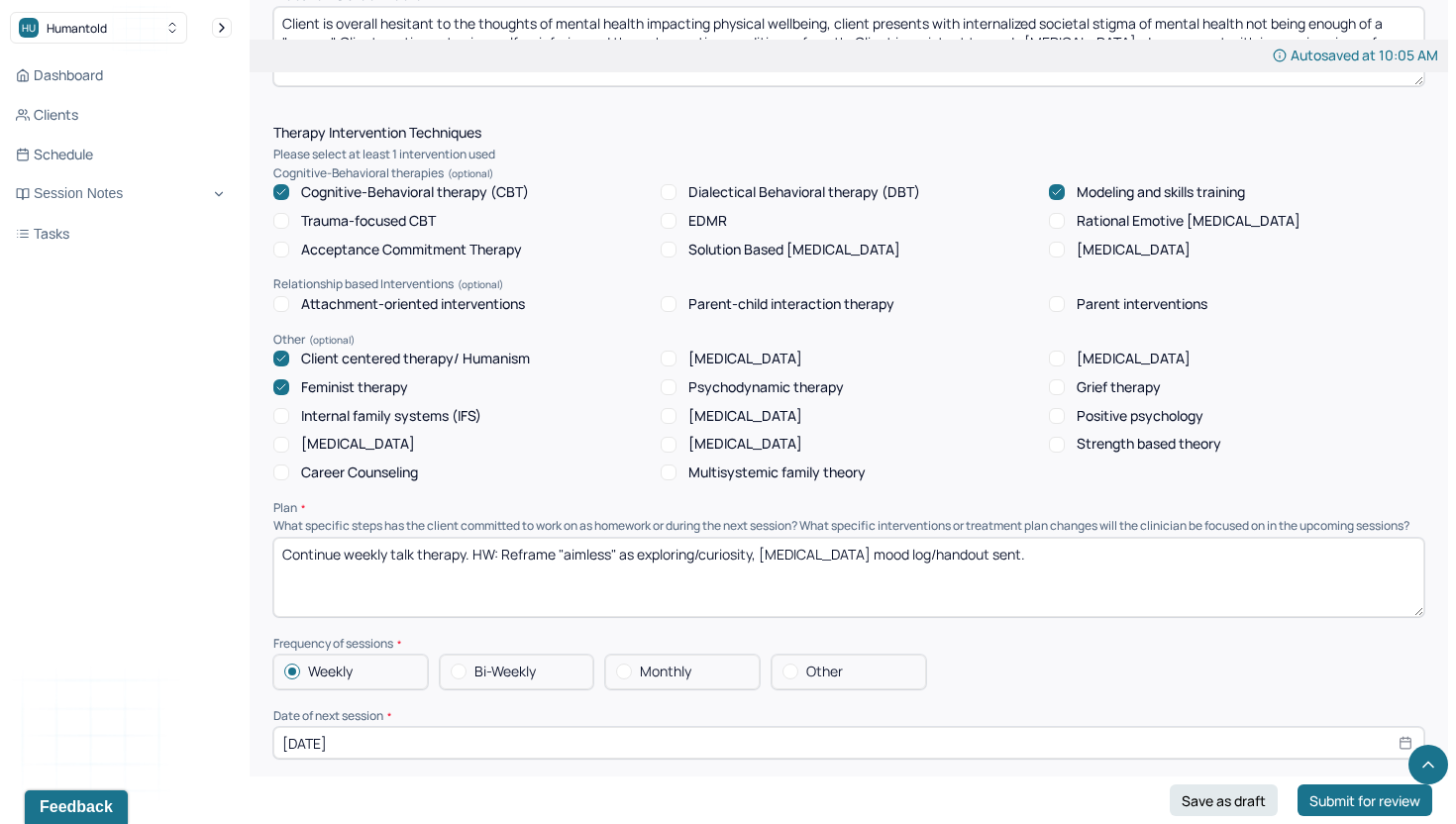 click on "Continue weekly talk therapy. HW: Reframe "aimless" as exploring/curiosity, [MEDICAL_DATA] mood log/handout sent." at bounding box center (849, 577) 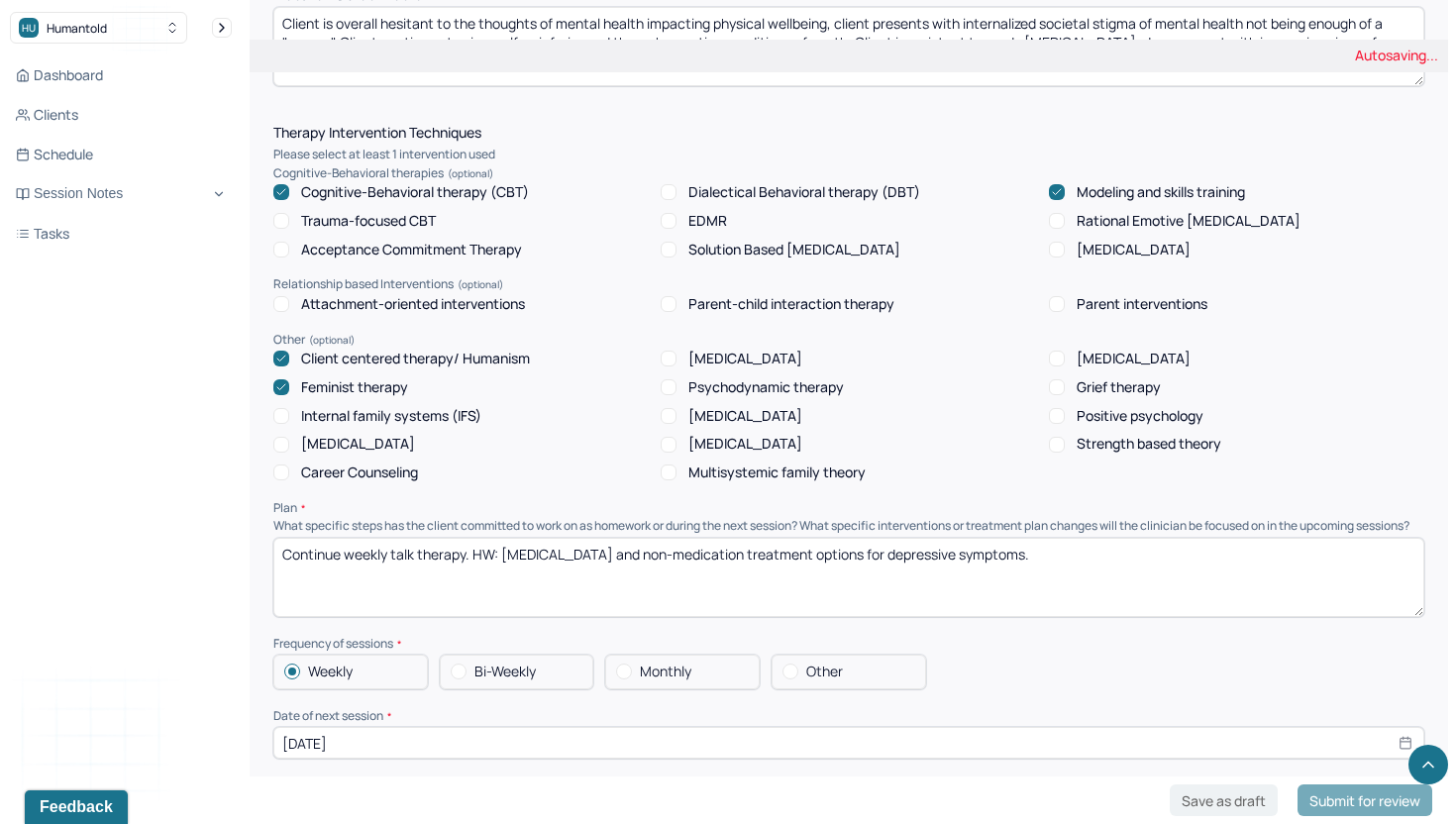 click on "Continue weekly talk therapy. HW: [MEDICAL_DATA] and non" at bounding box center [849, 577] 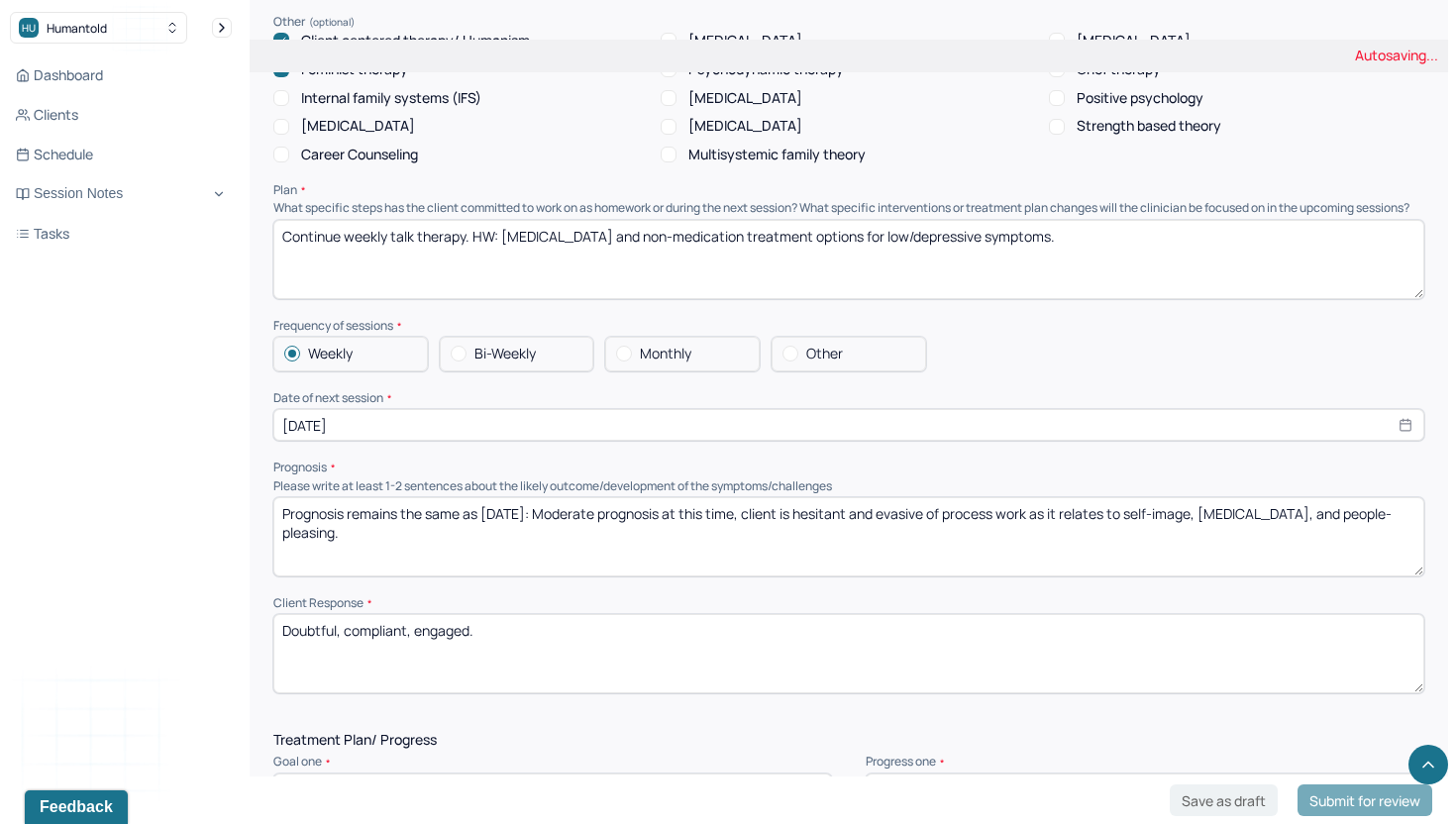 scroll, scrollTop: 1917, scrollLeft: 0, axis: vertical 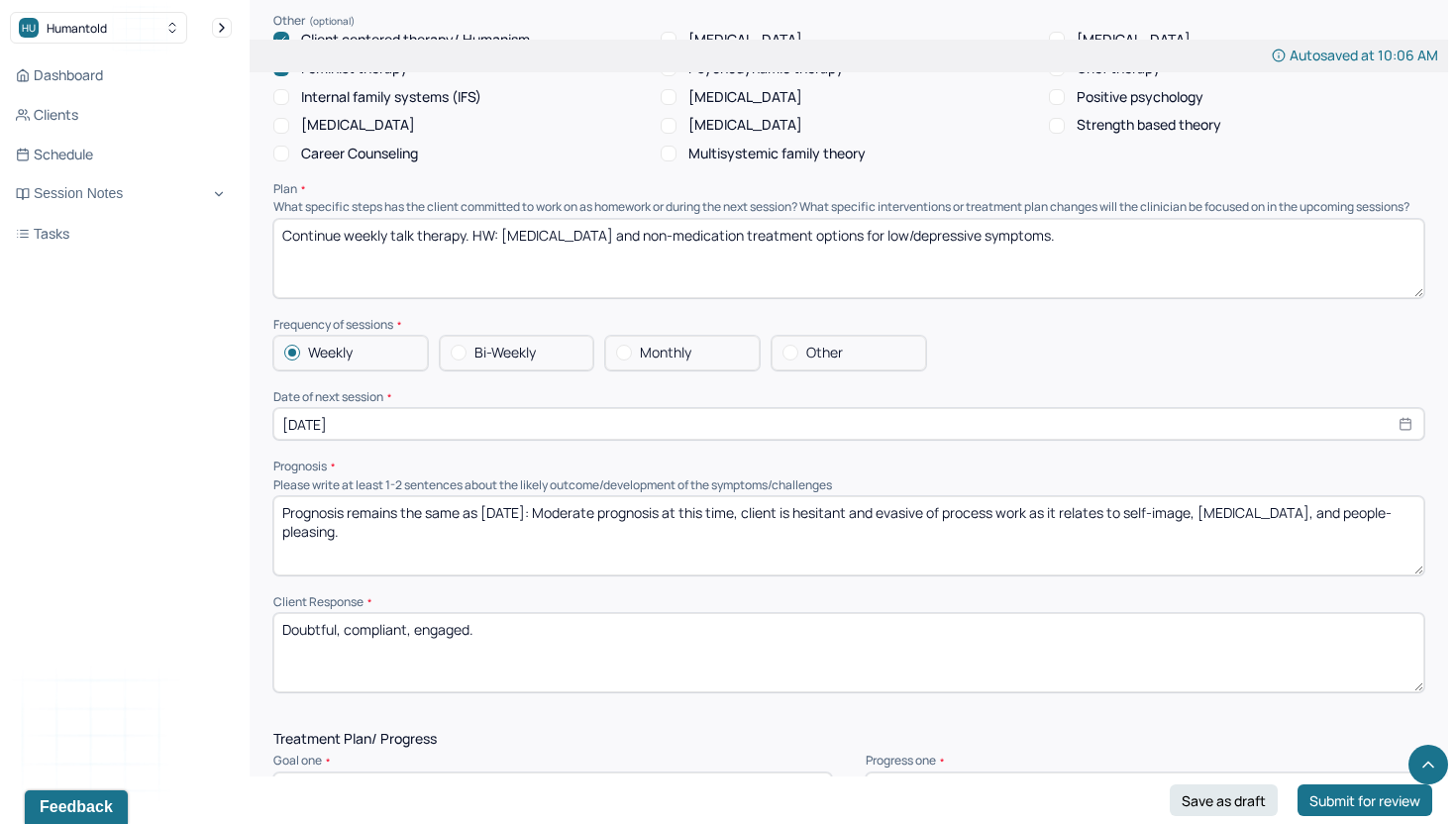 type on "Continue weekly talk therapy. HW: [MEDICAL_DATA] and non-medication treatment options for low/depressive symptoms." 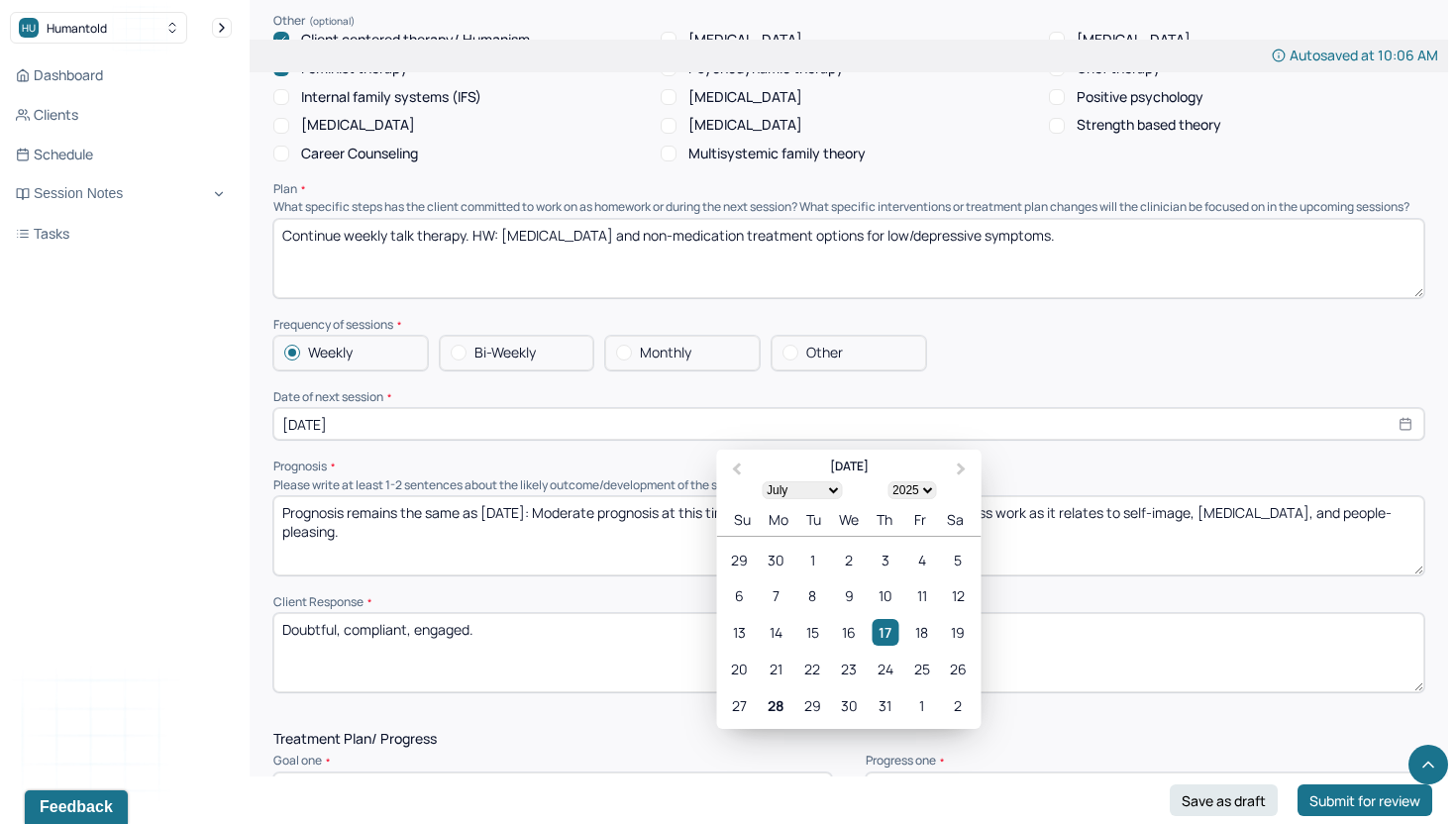 click on "[DATE]" at bounding box center [849, 424] 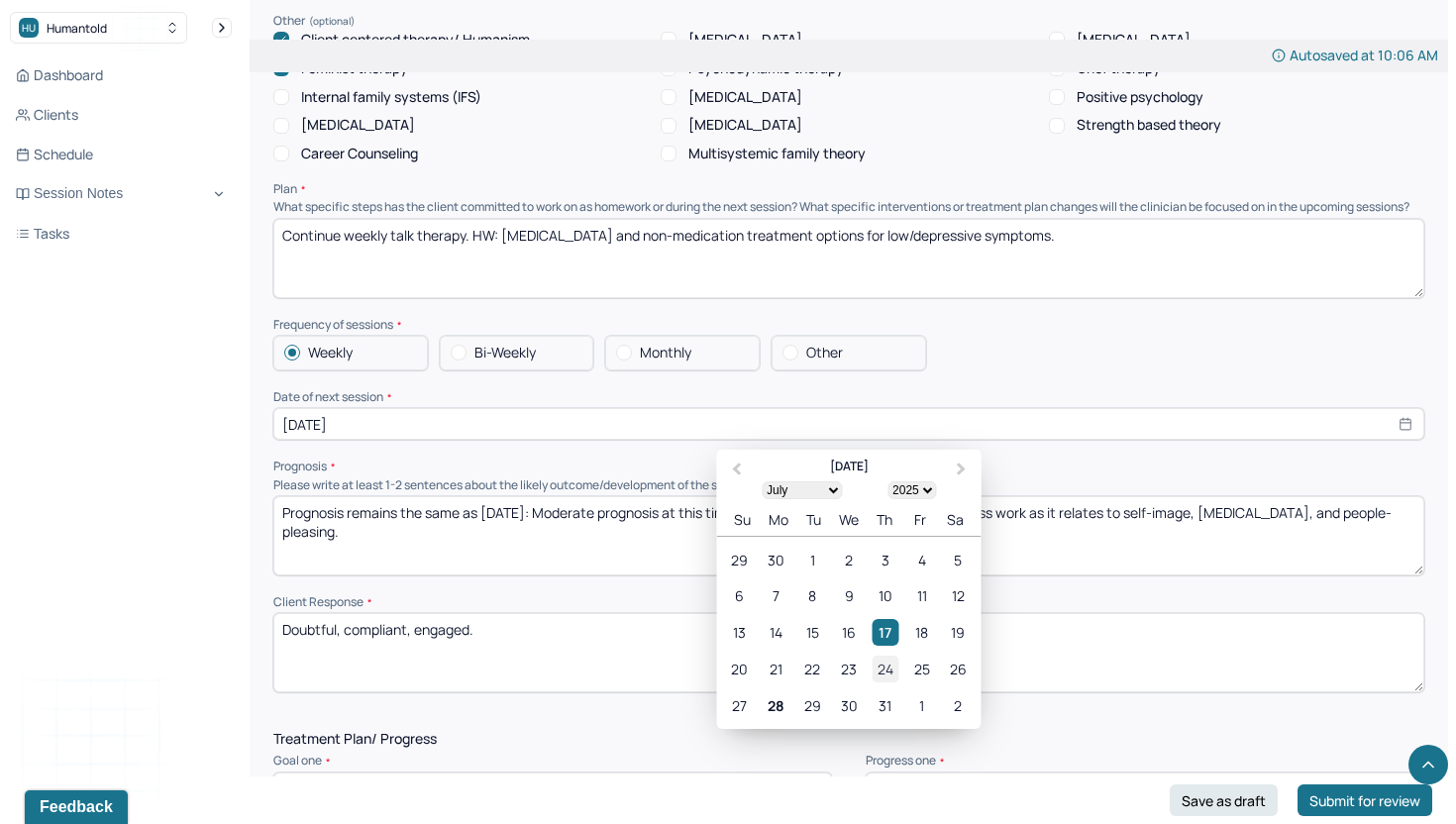 click on "24" at bounding box center (884, 669) 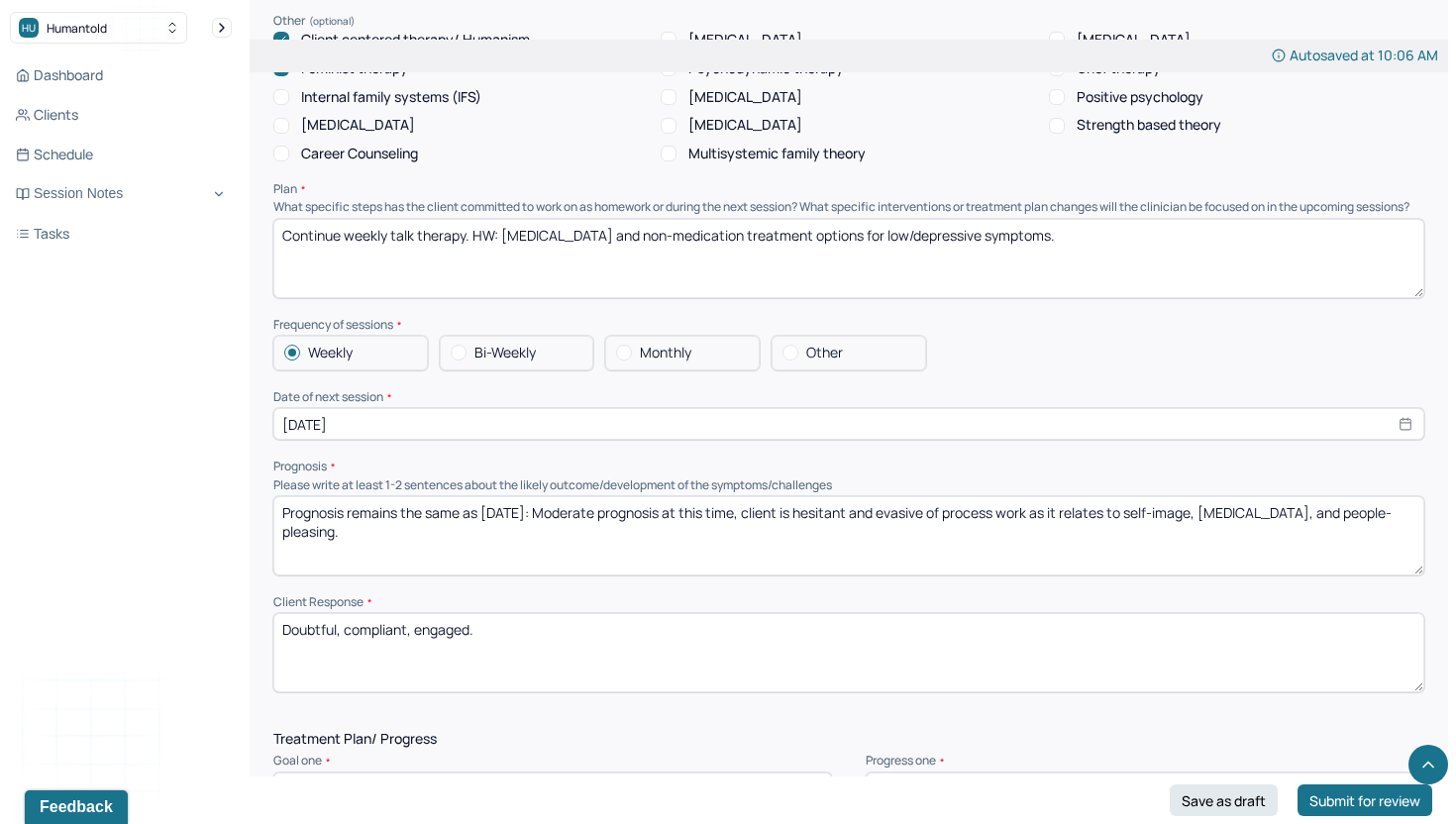 click on "Continue weekly talk therapy. HW: [MEDICAL_DATA] and non-medication treatment options for low/depressive symptoms." at bounding box center [849, 258] 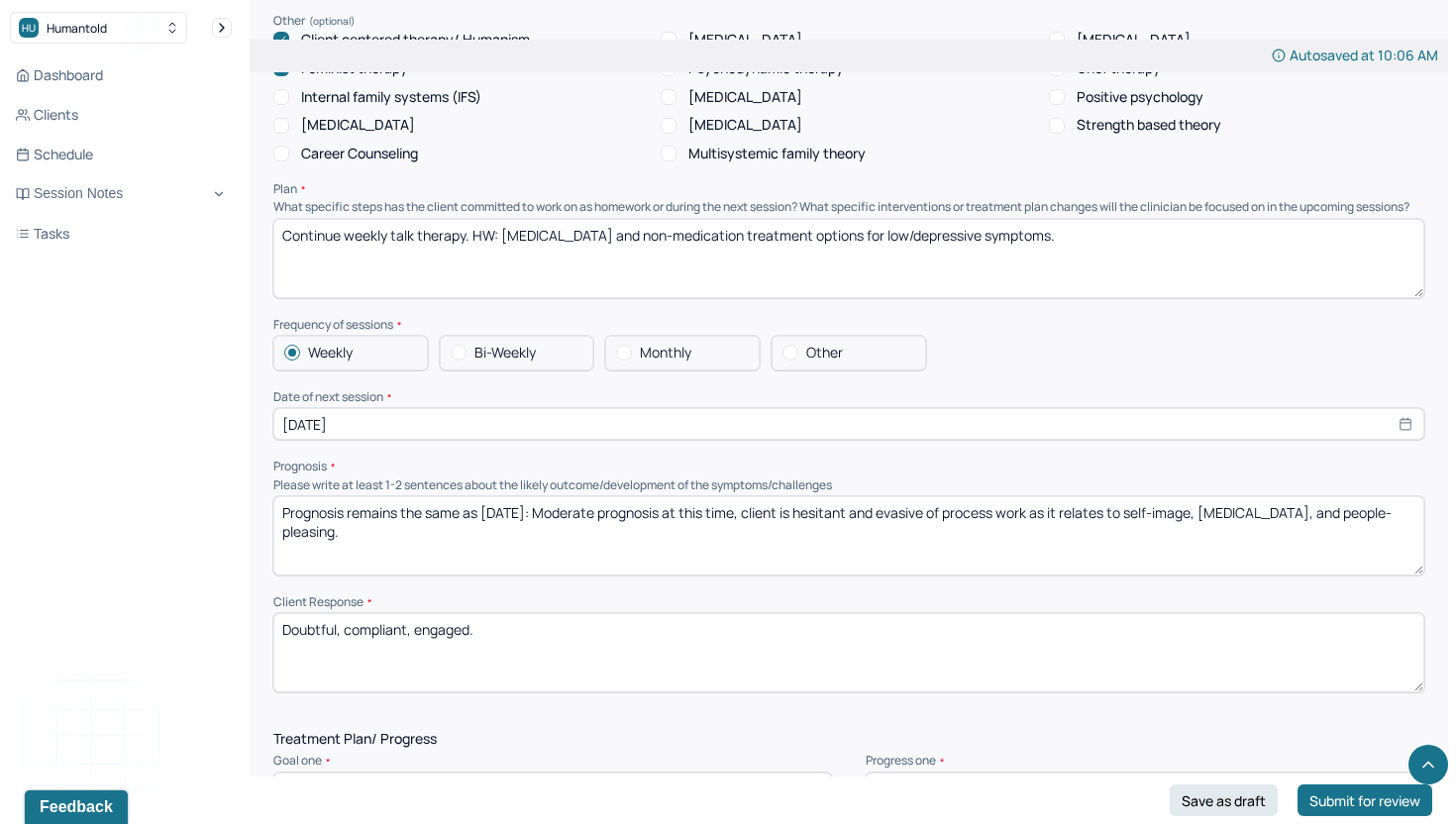 drag, startPoint x: 1043, startPoint y: 248, endPoint x: 854, endPoint y: 242, distance: 189.09521 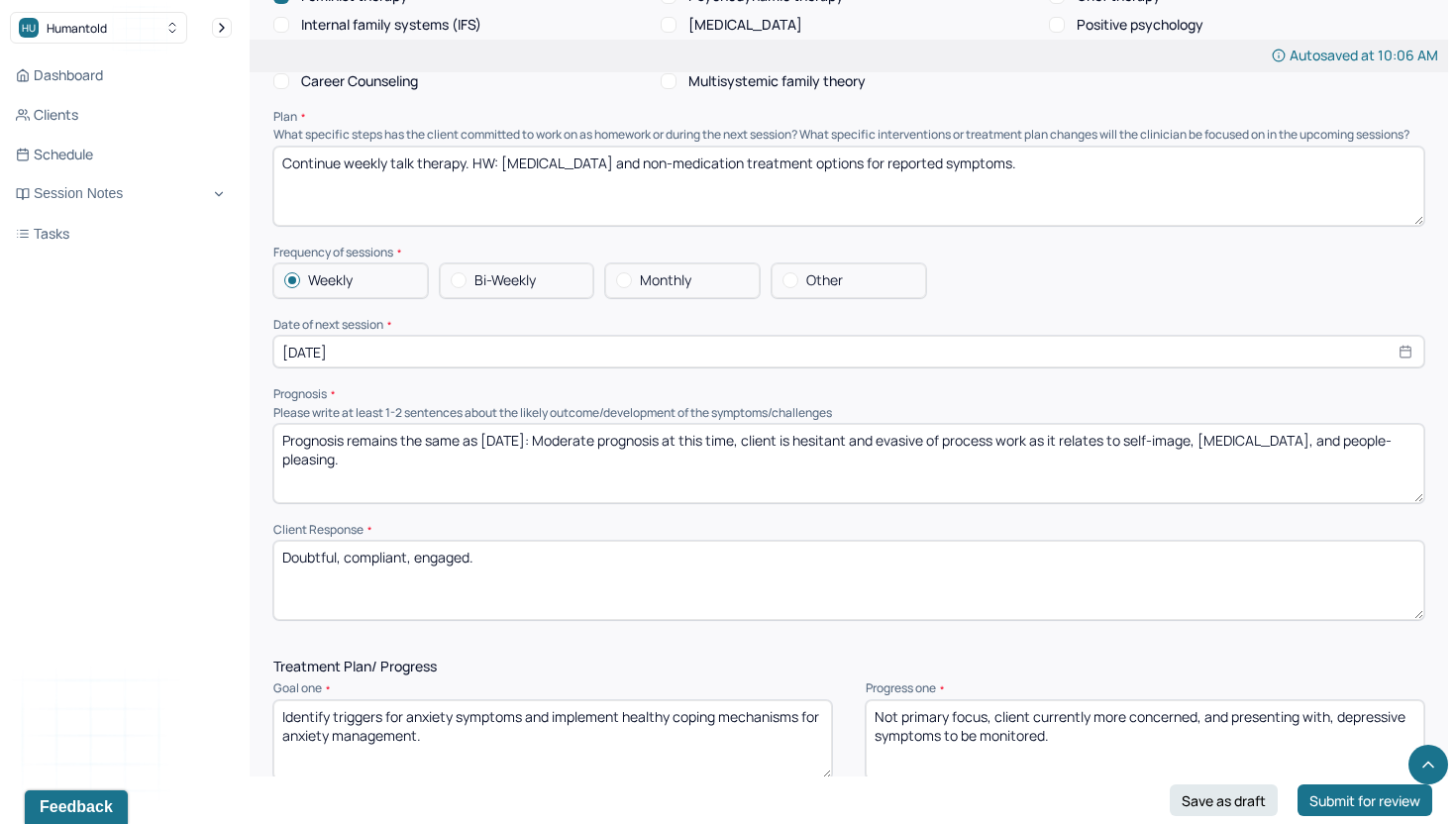 scroll, scrollTop: 2011, scrollLeft: 0, axis: vertical 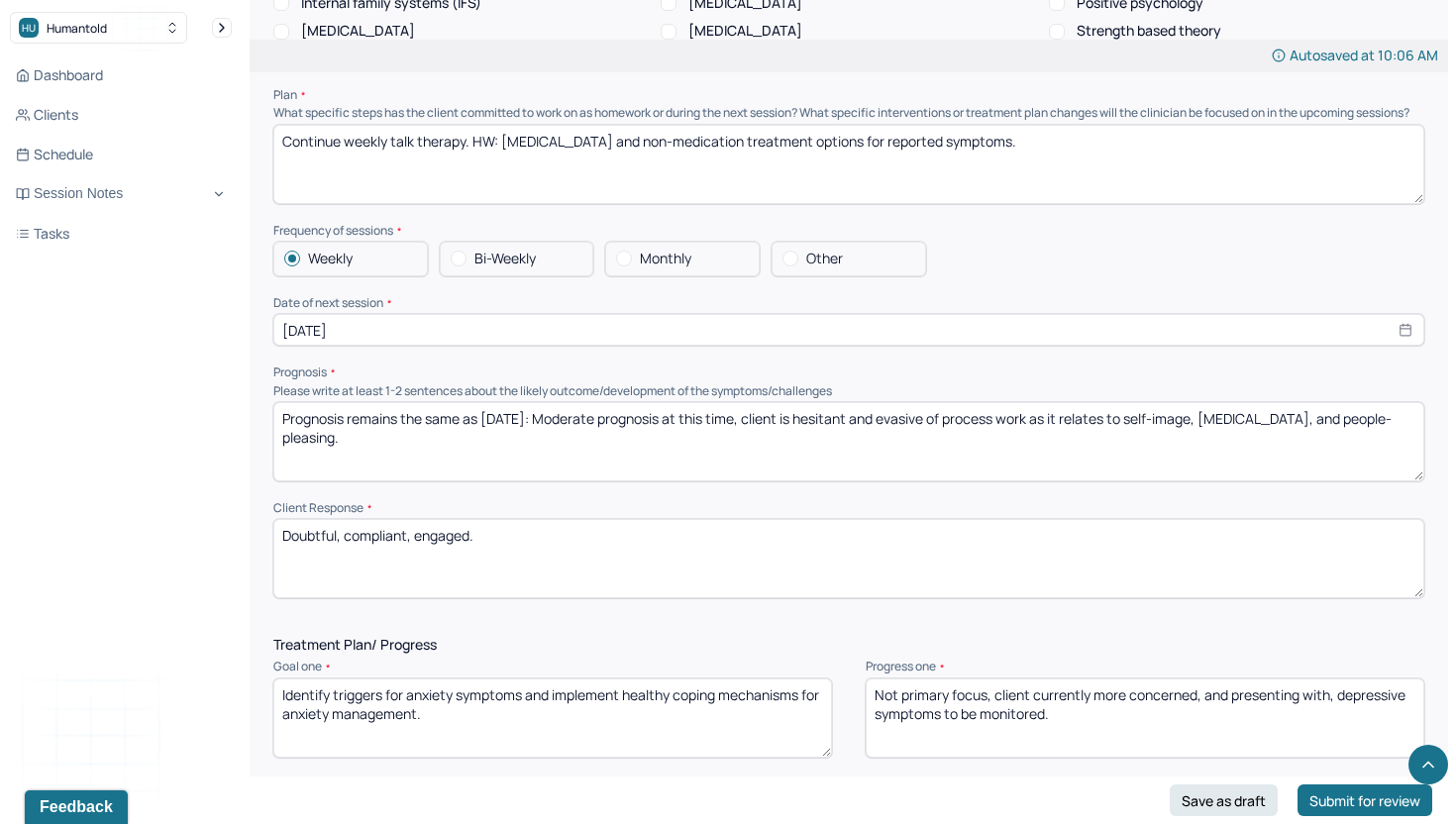 type on "Continue weekly talk therapy. HW: [MEDICAL_DATA] and non-medication treatment options for reported symptoms." 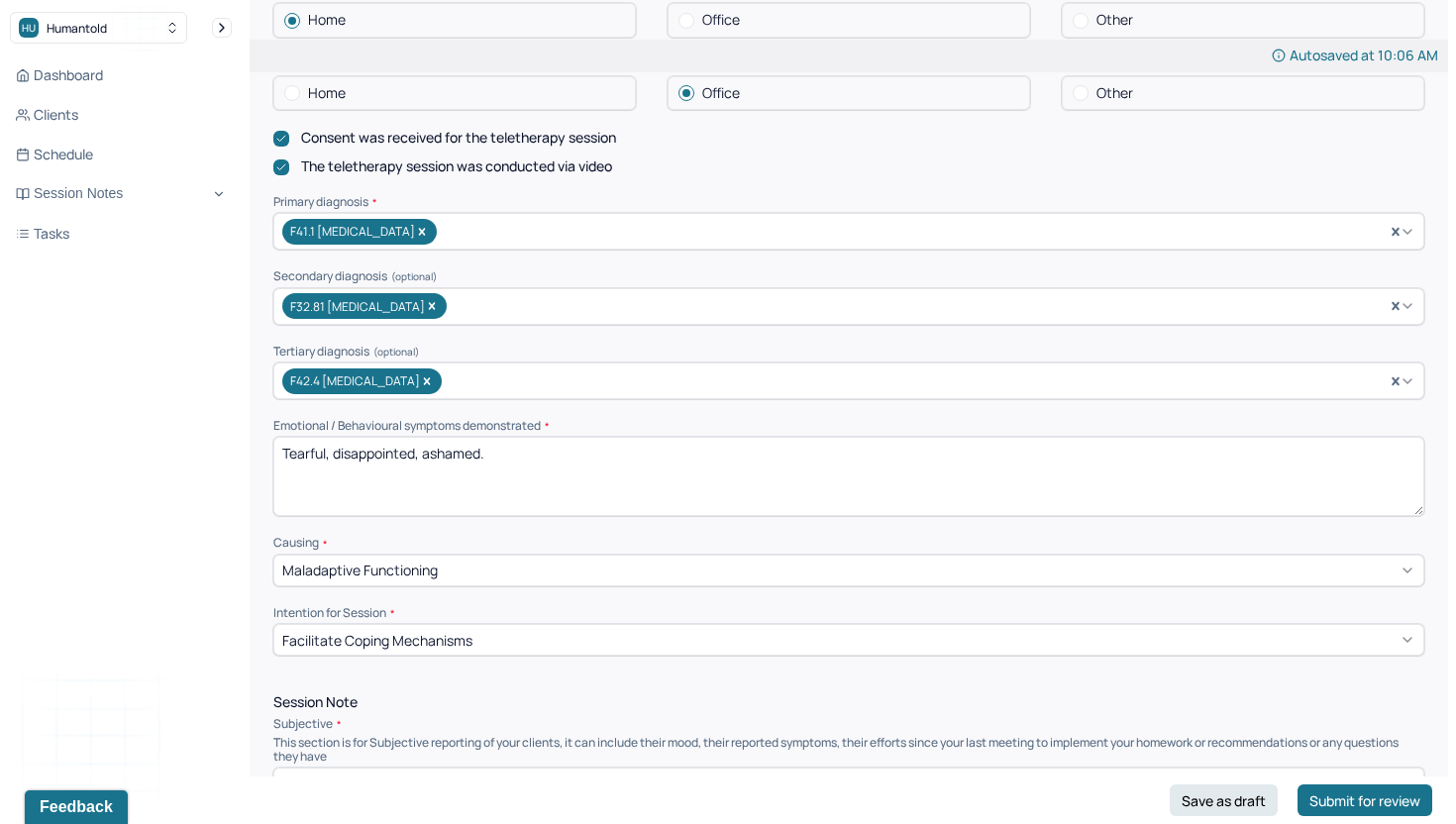scroll, scrollTop: 0, scrollLeft: 0, axis: both 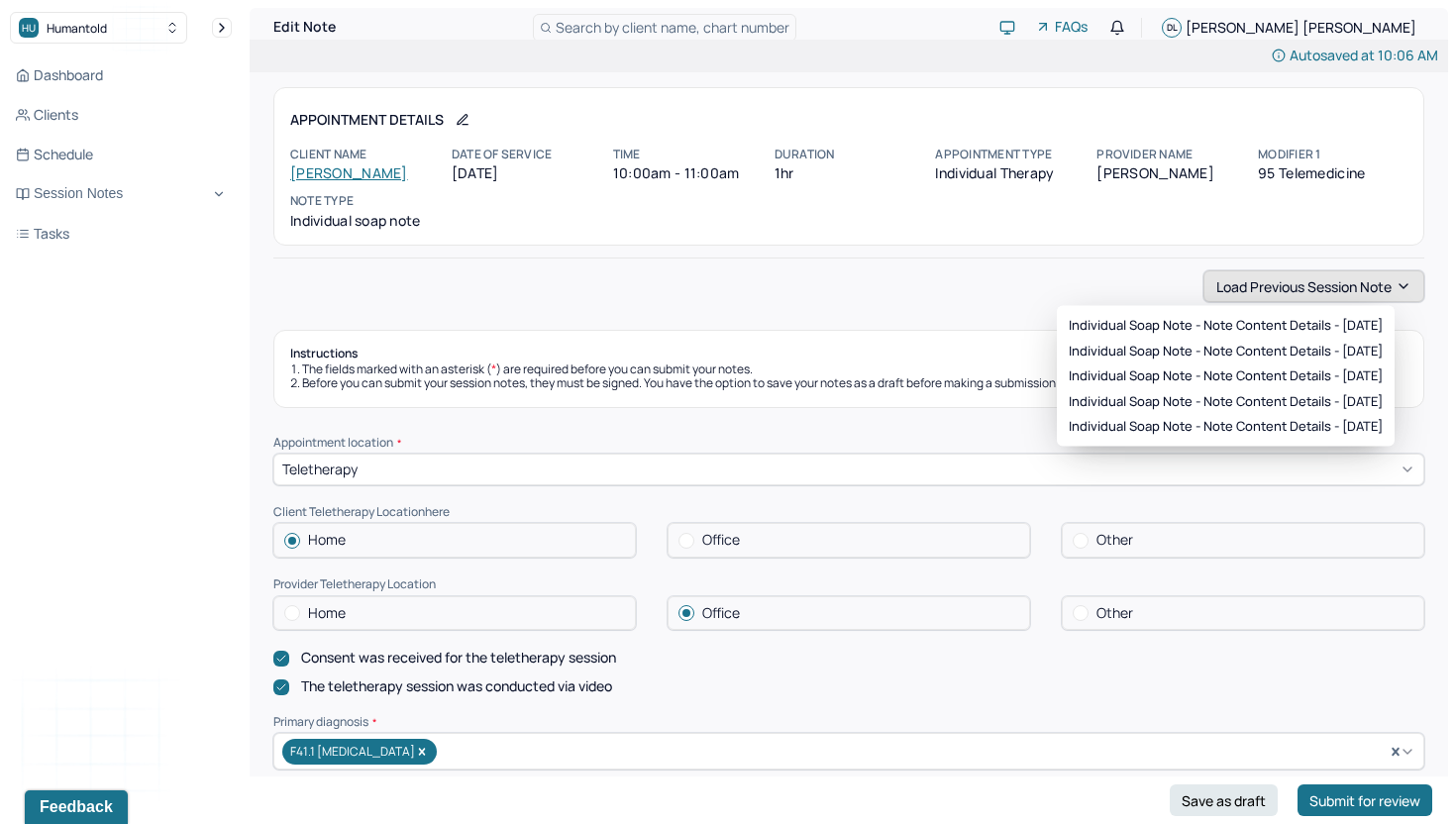 click on "Load previous session note" at bounding box center [1313, 286] 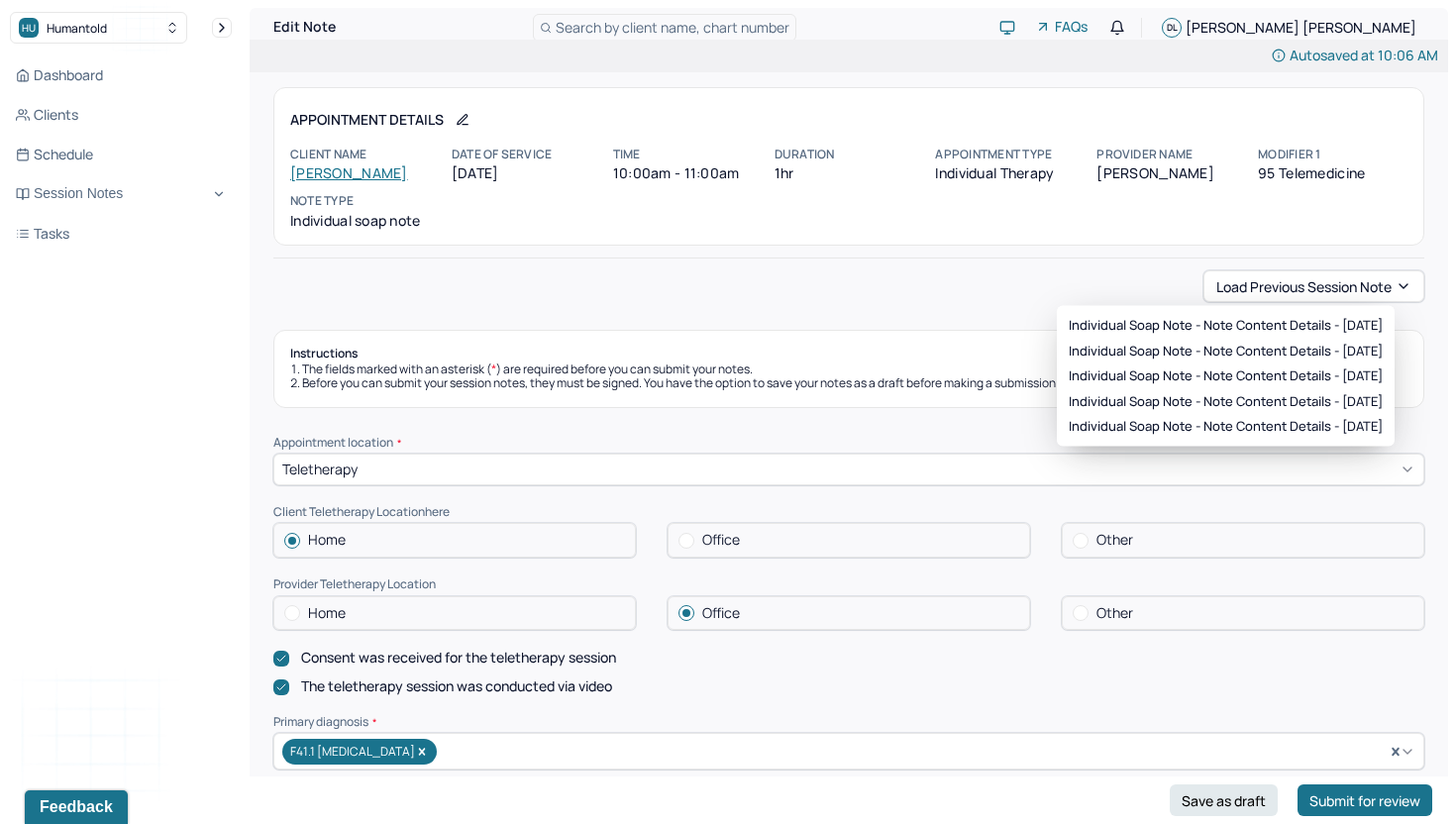 click on "Load previous session note" at bounding box center [849, 286] 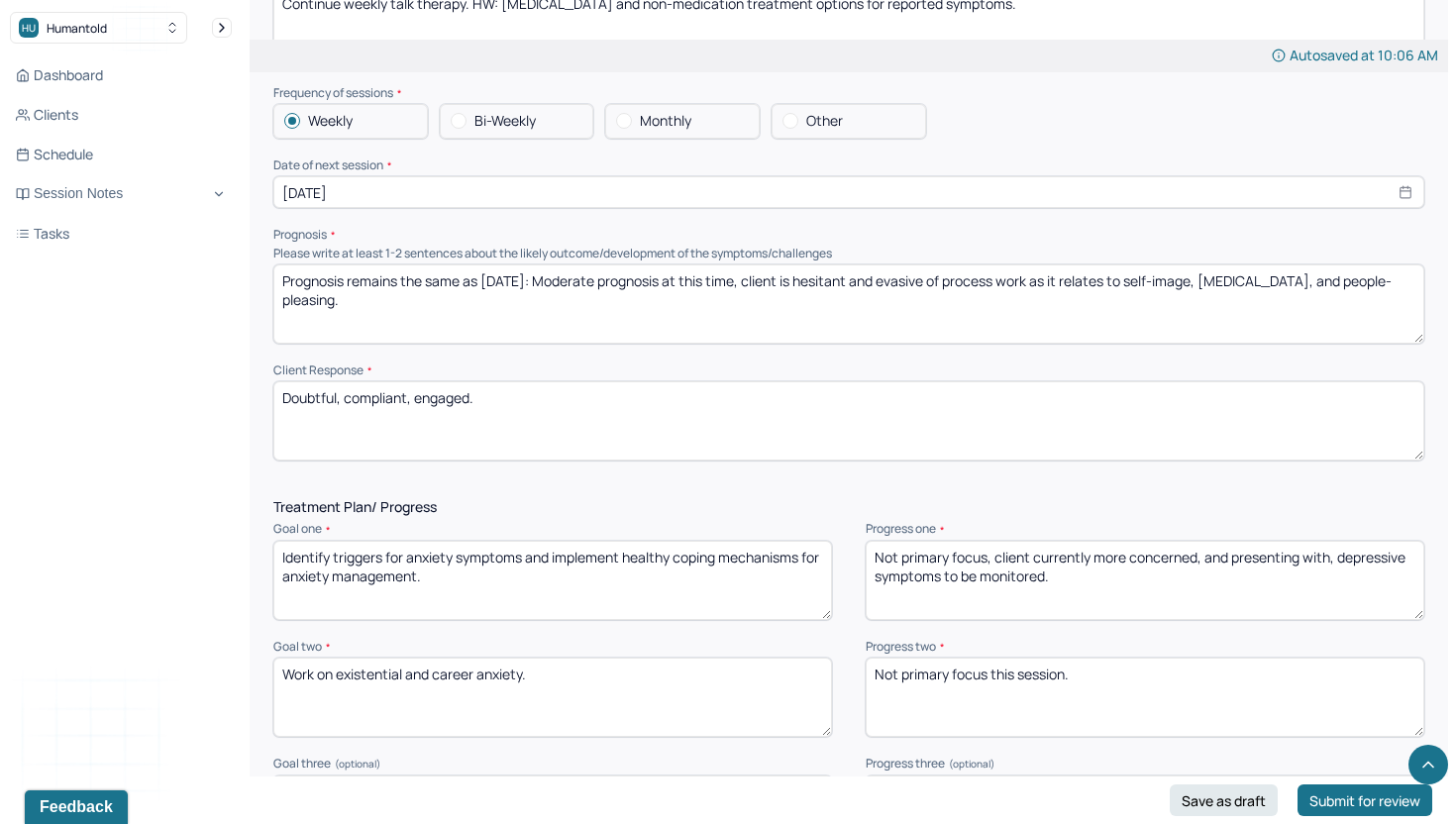 scroll, scrollTop: 2166, scrollLeft: 0, axis: vertical 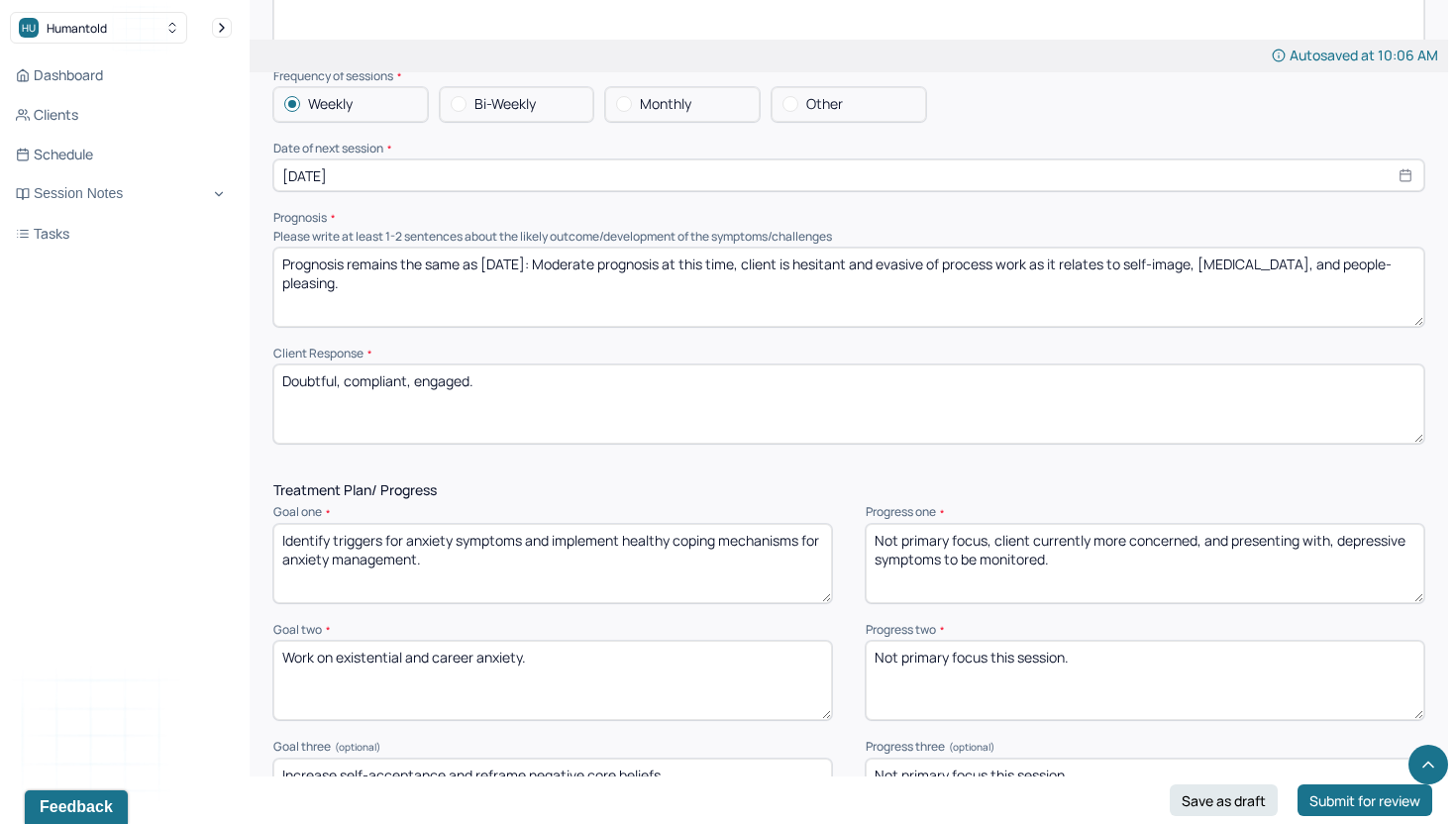 click on "Prognosis remains the same as [DATE]: Moderate prognosis at this time, client is hesitant and evasive of process work as it relates to self-image, [MEDICAL_DATA], and people-pleasing." at bounding box center [849, 287] 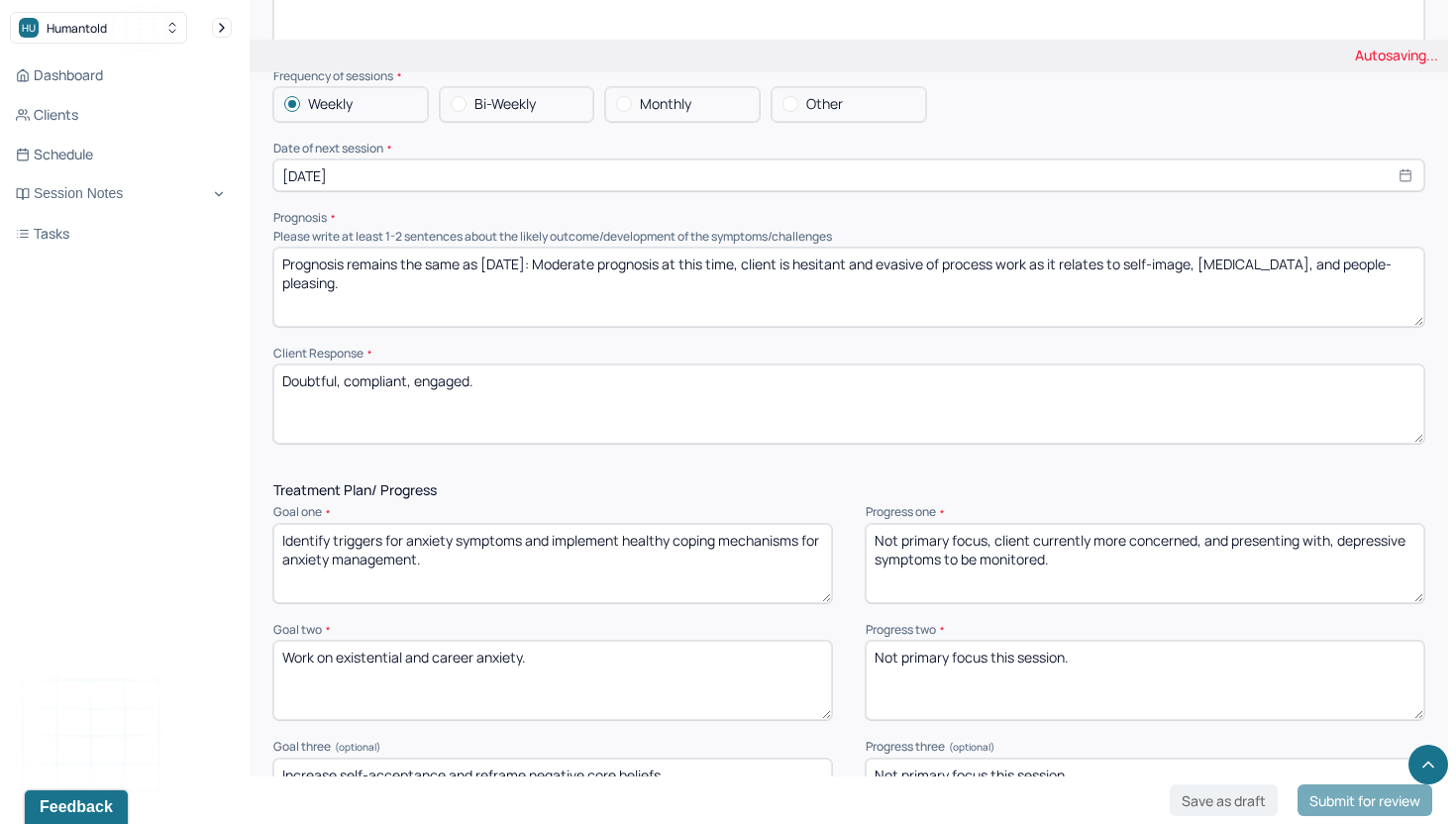 click on "Prognosis remains the same as [DATE]: Moderate prognosis at this time, client is hesitant and evasive of process work as it relates to self-image, [MEDICAL_DATA], and people-pleasing." at bounding box center [849, 287] 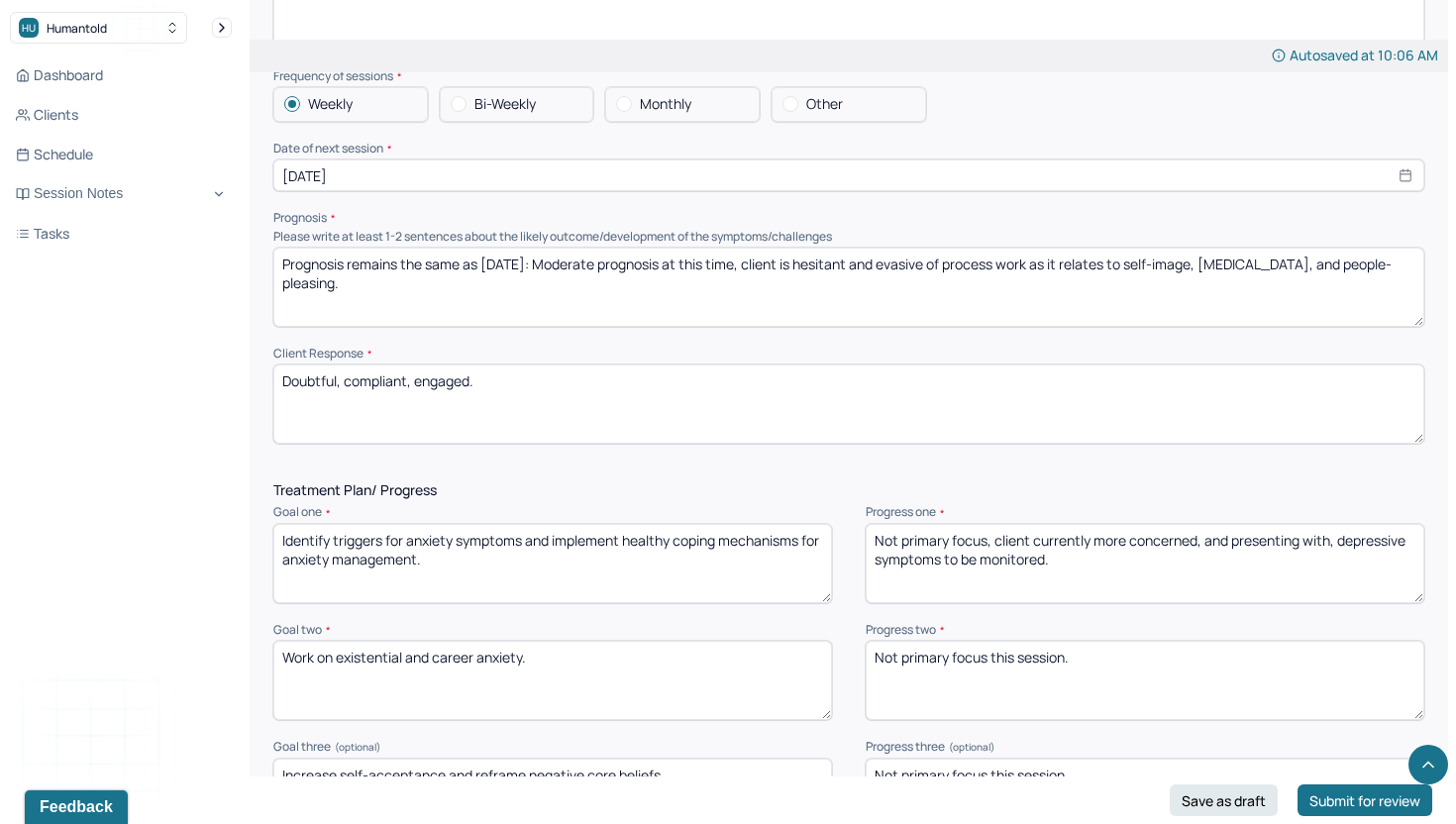 type on "Prognosis remains the same as [DATE]: Moderate prognosis at this time, client is hesitant and evasive of process work as it relates to self-image, [MEDICAL_DATA], and people-pleasing." 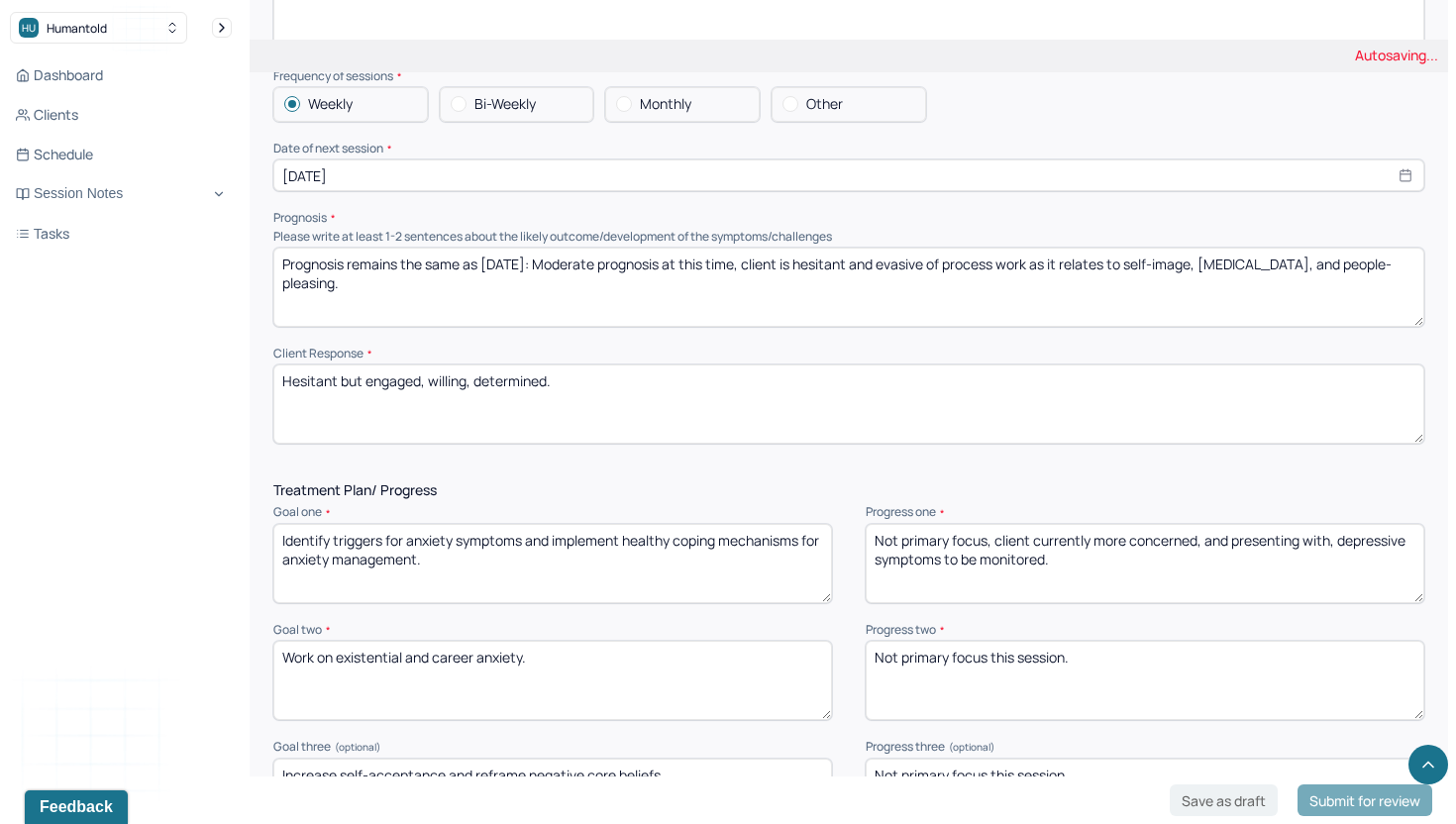 type on "Hesitant but engaged, willing, determined." 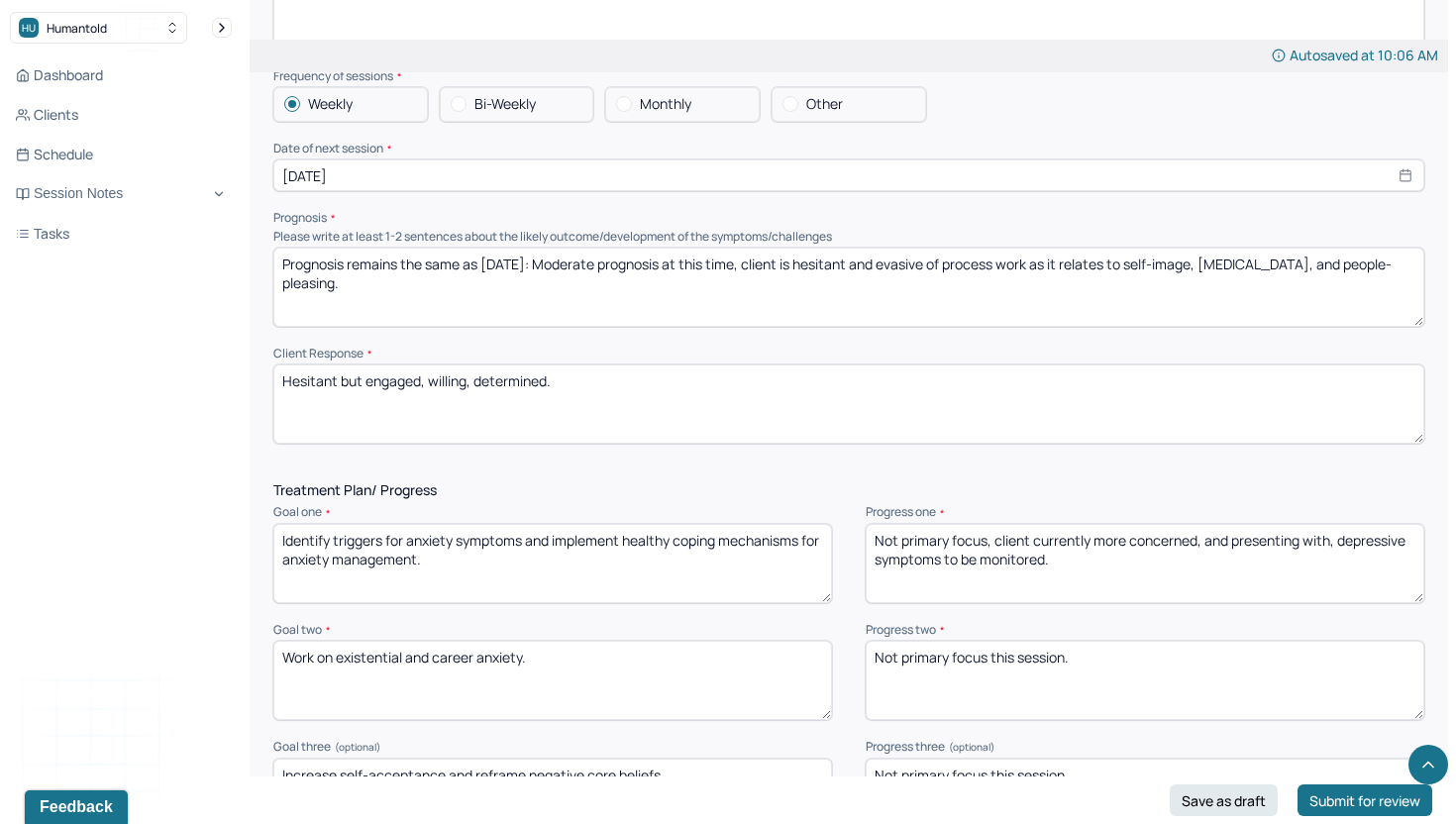 click on "Not primary focus, client currently more concerned, and presenting with, depressive symptoms to be monitored." at bounding box center (1145, 564) 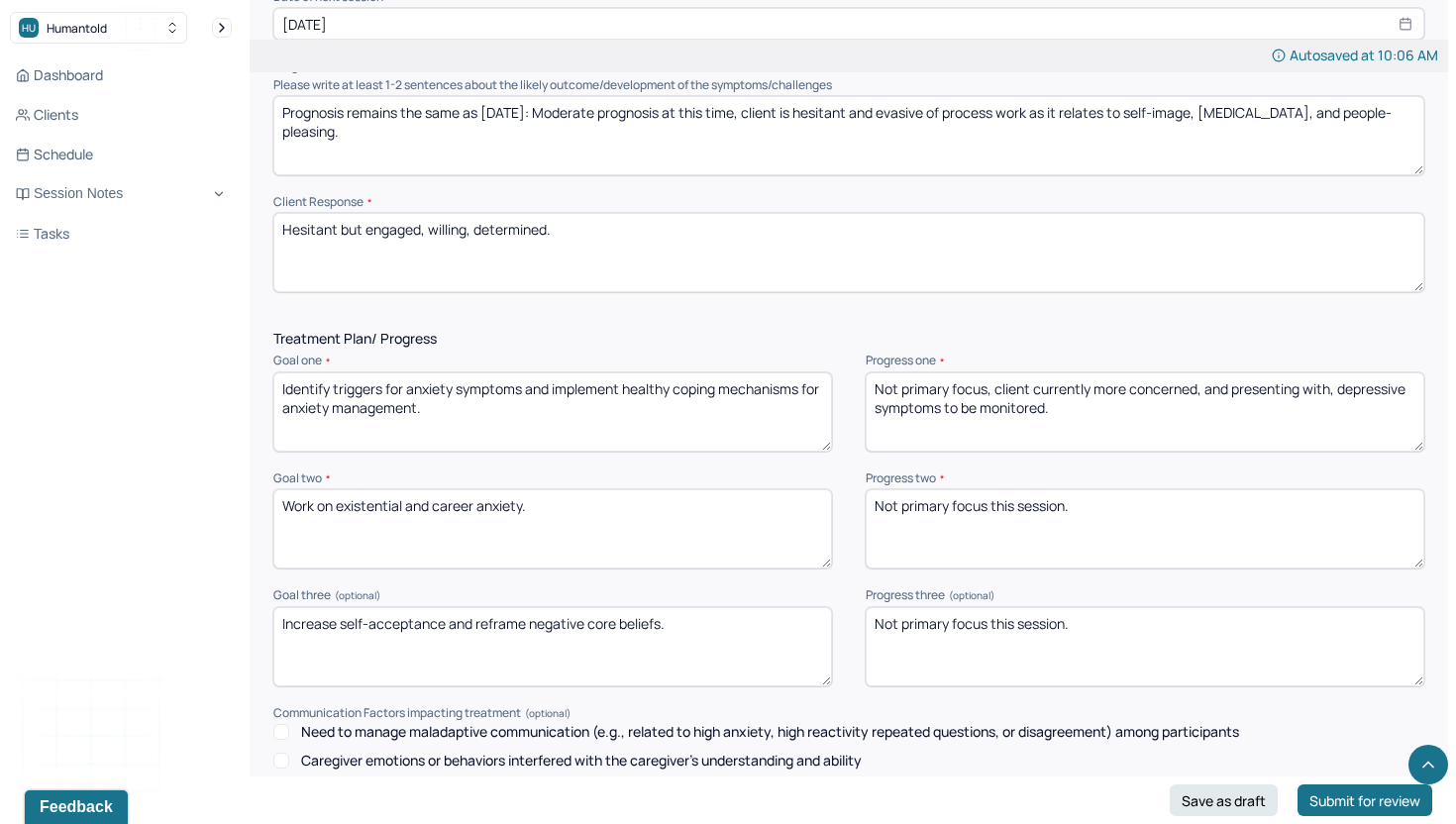 scroll, scrollTop: 2324, scrollLeft: 0, axis: vertical 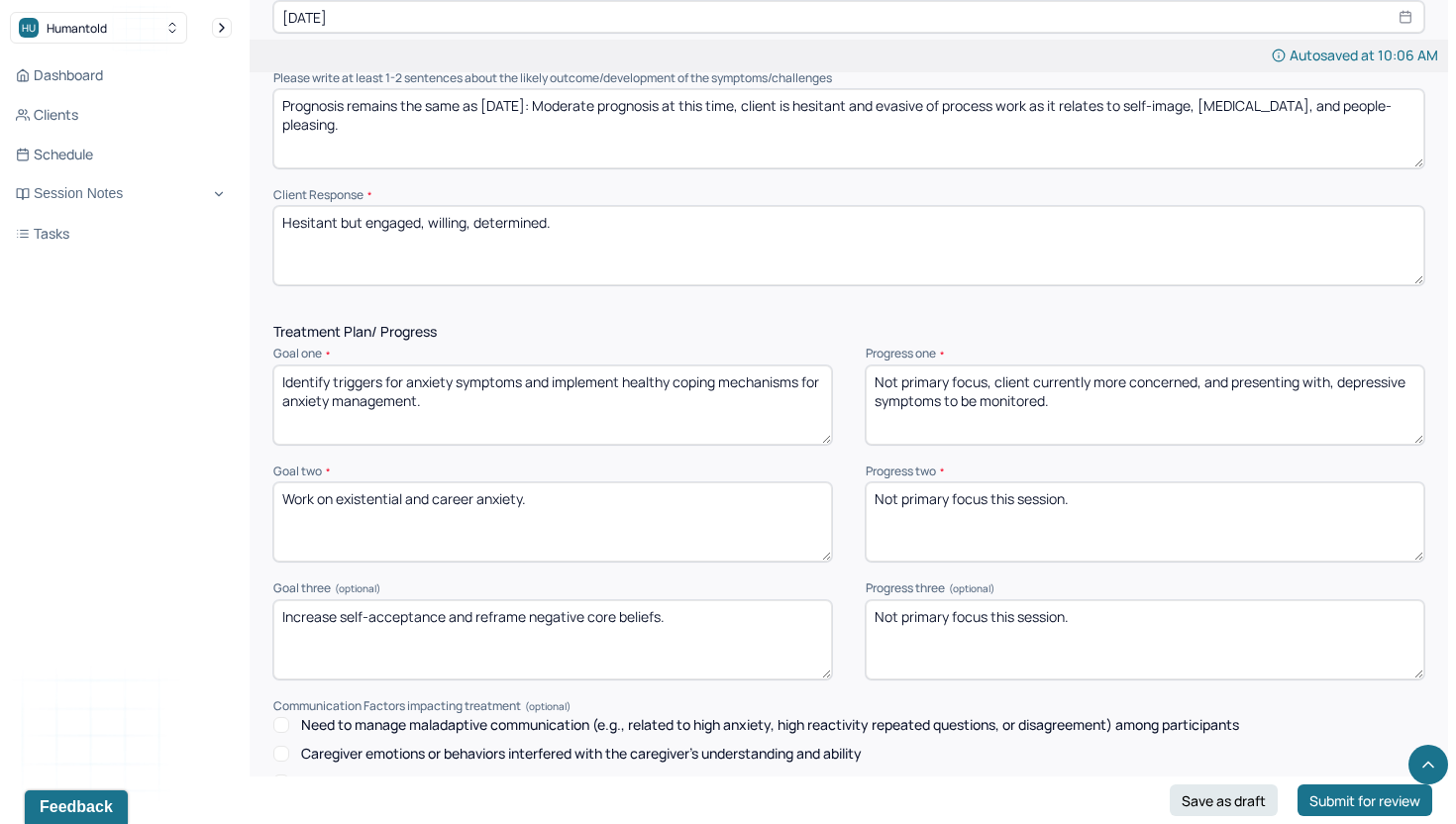 click on "Not primary focus, client currently more concerned, and presenting with, depressive symptoms to be monitored." at bounding box center [1145, 405] 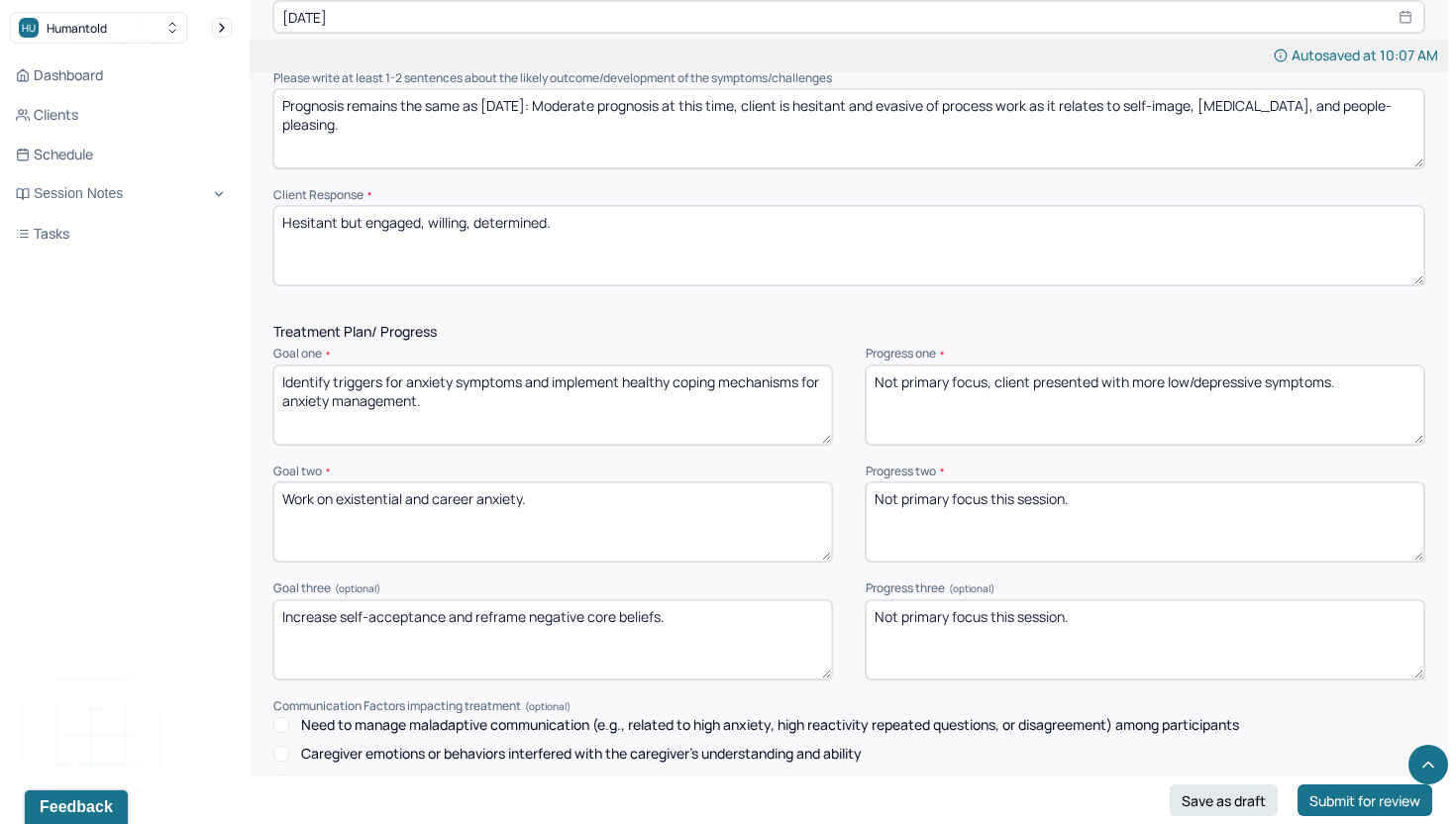 type on "Not primary focus, client presented with more low/depressive symptoms." 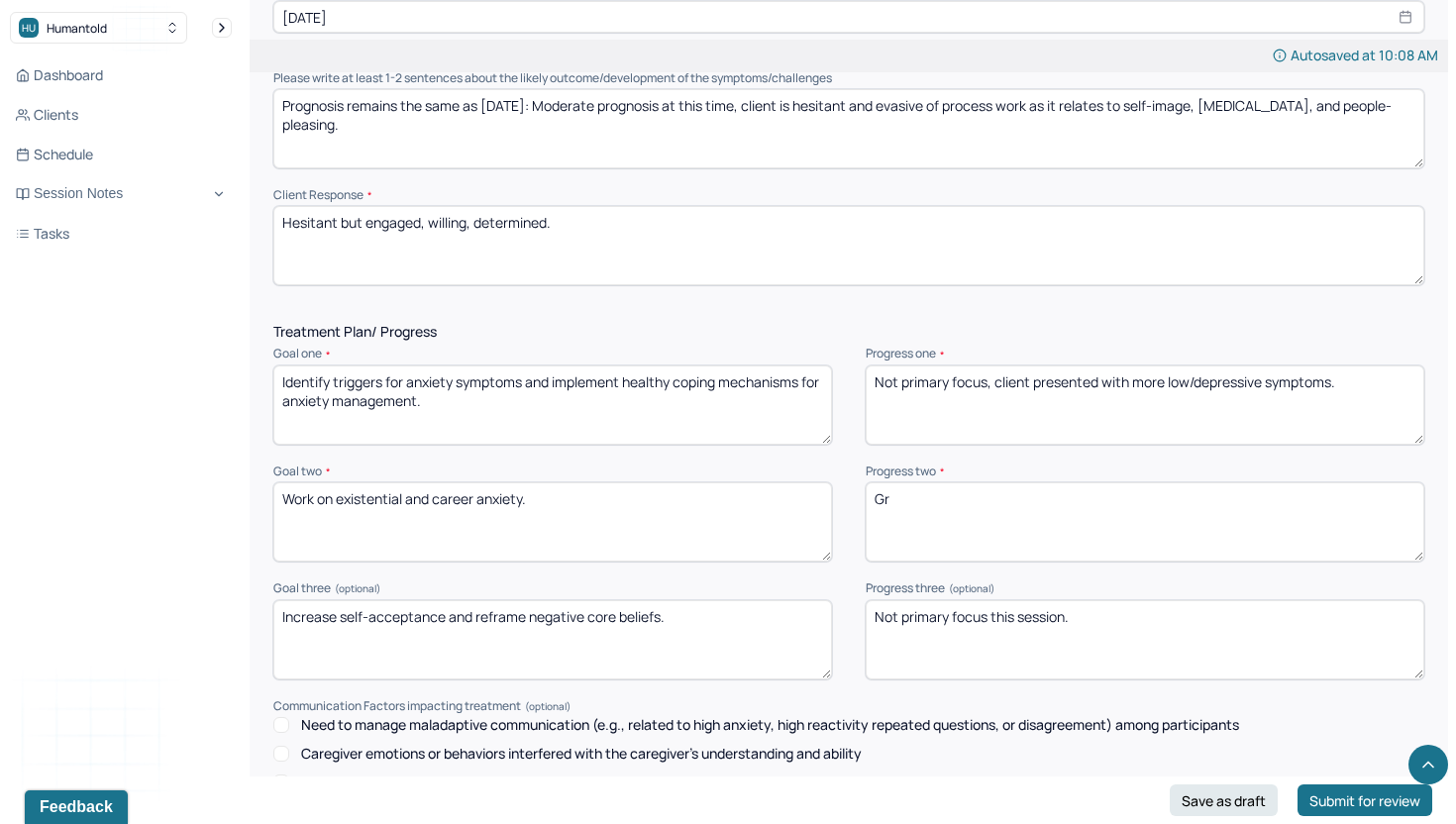 type on "G" 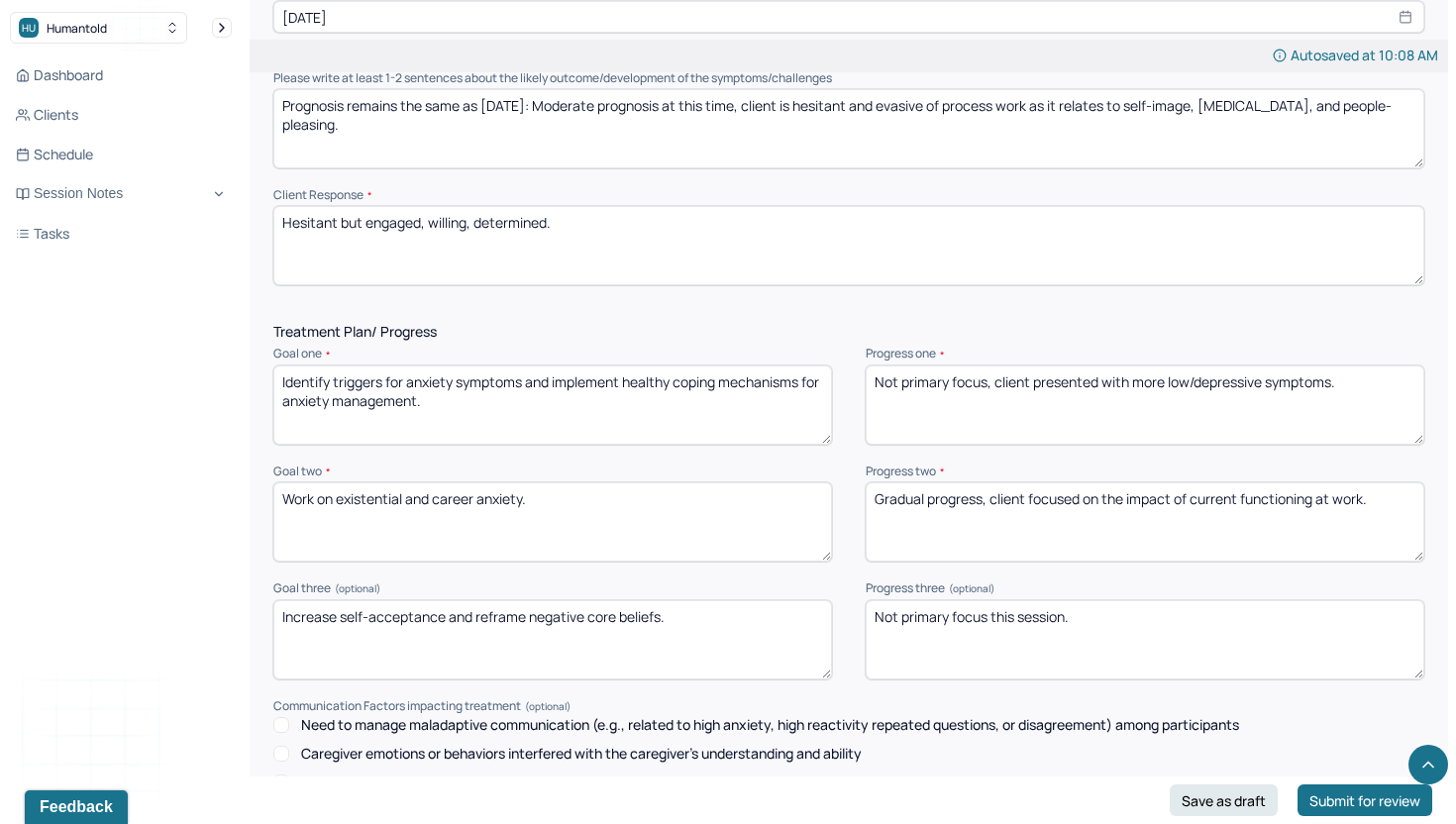 scroll, scrollTop: 2481, scrollLeft: 0, axis: vertical 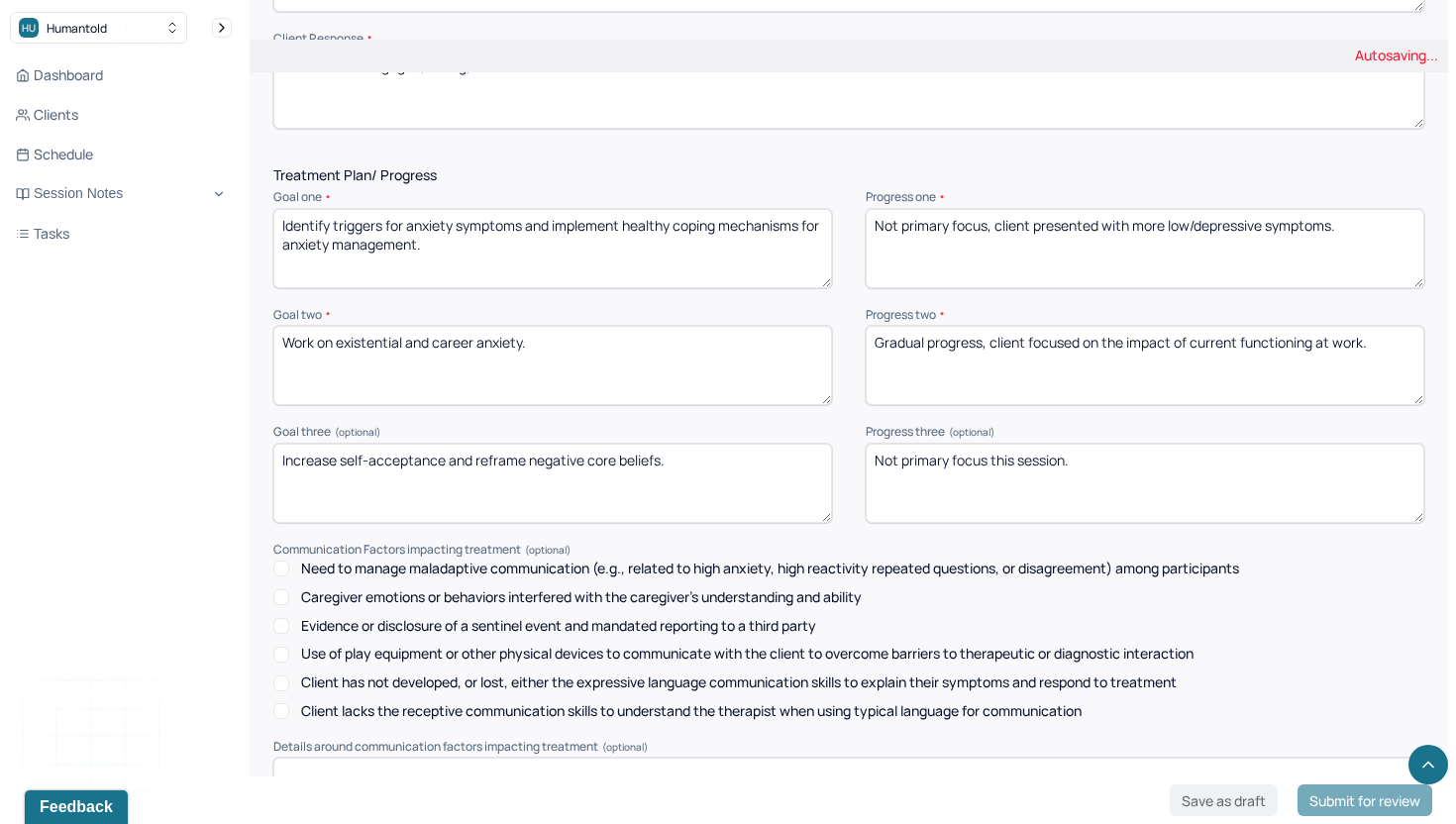 type on "Gradual progress, client focused on the impact of current functioning at work." 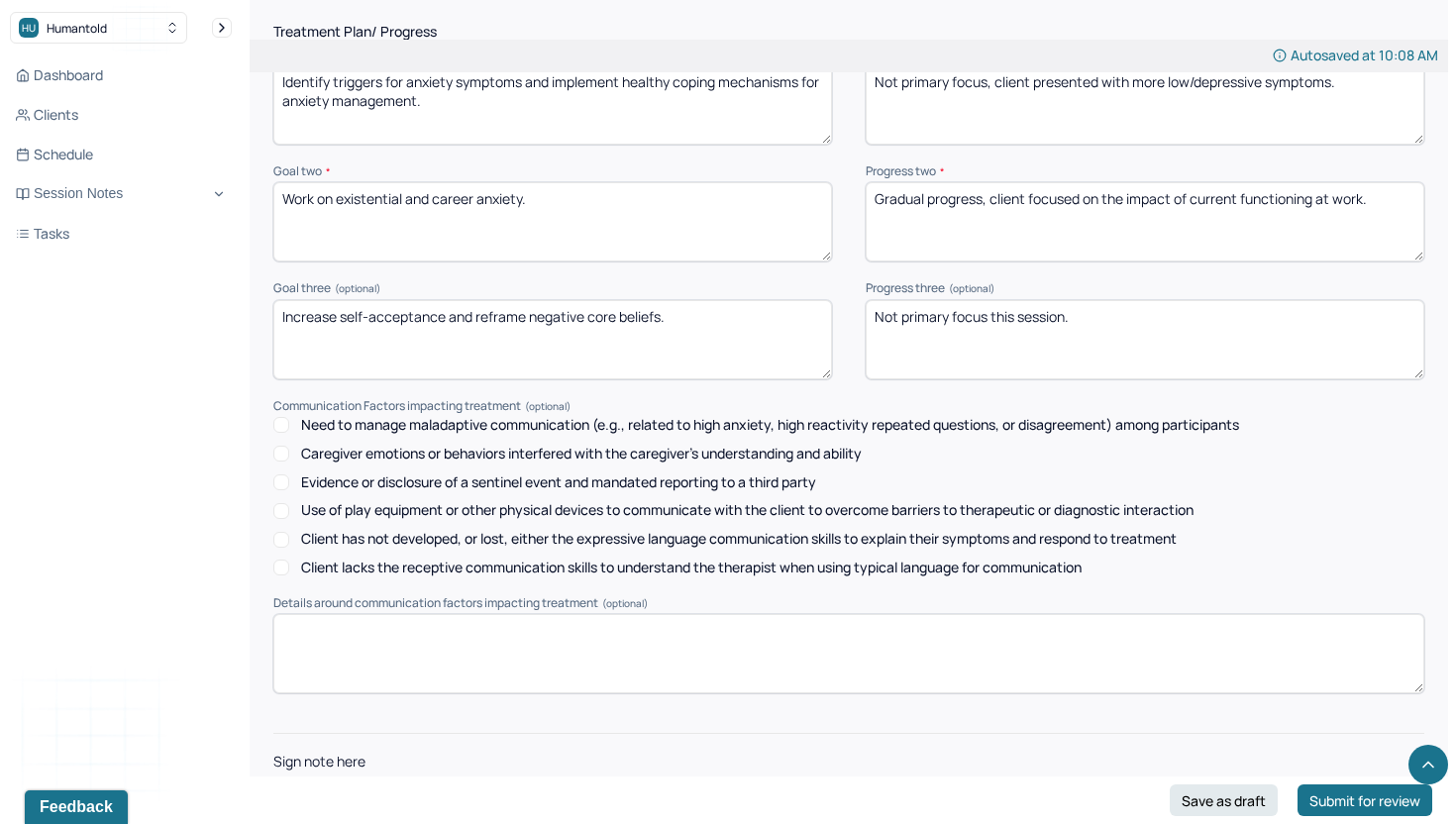 scroll, scrollTop: 2715, scrollLeft: 0, axis: vertical 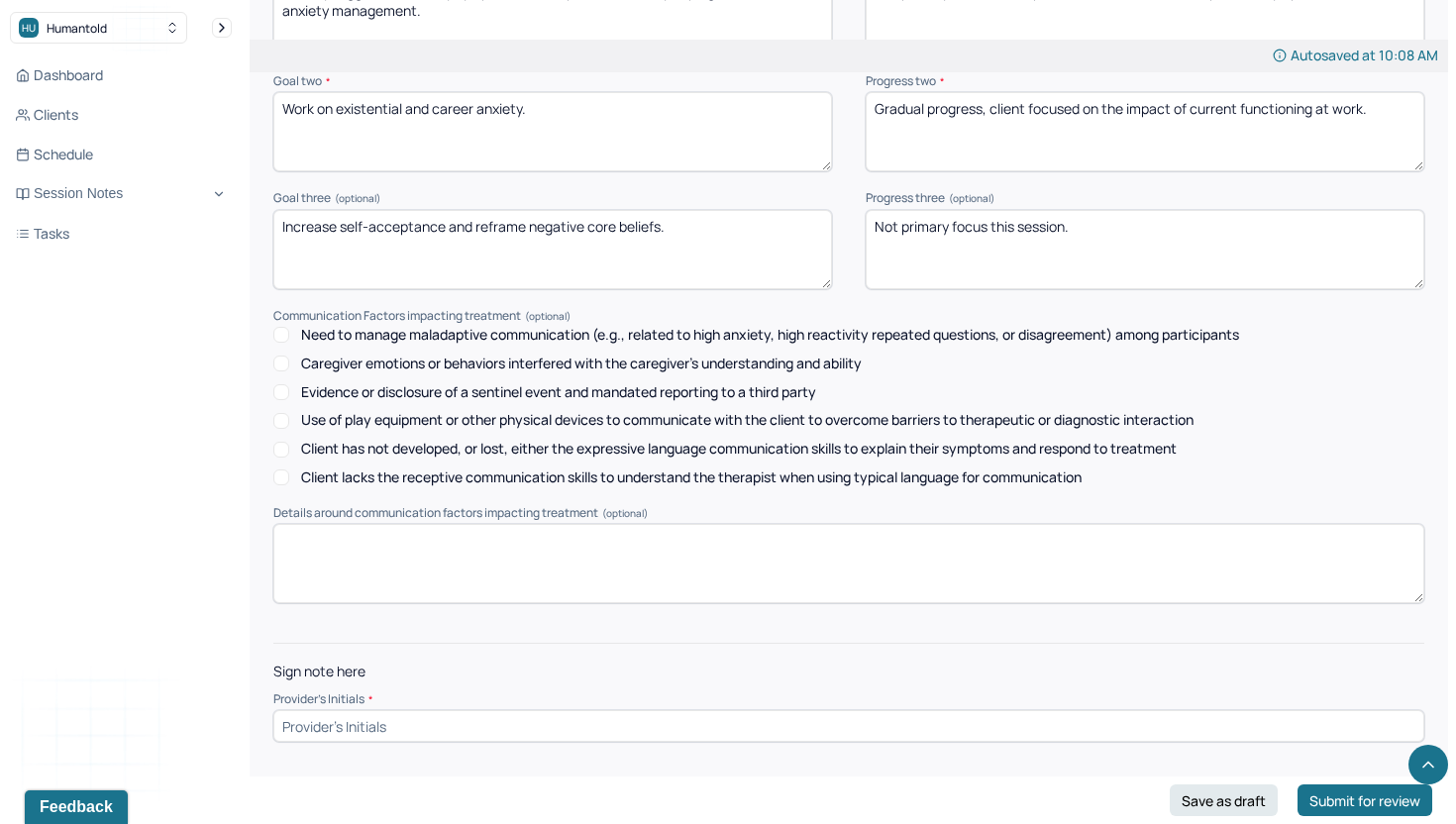 click at bounding box center [849, 726] 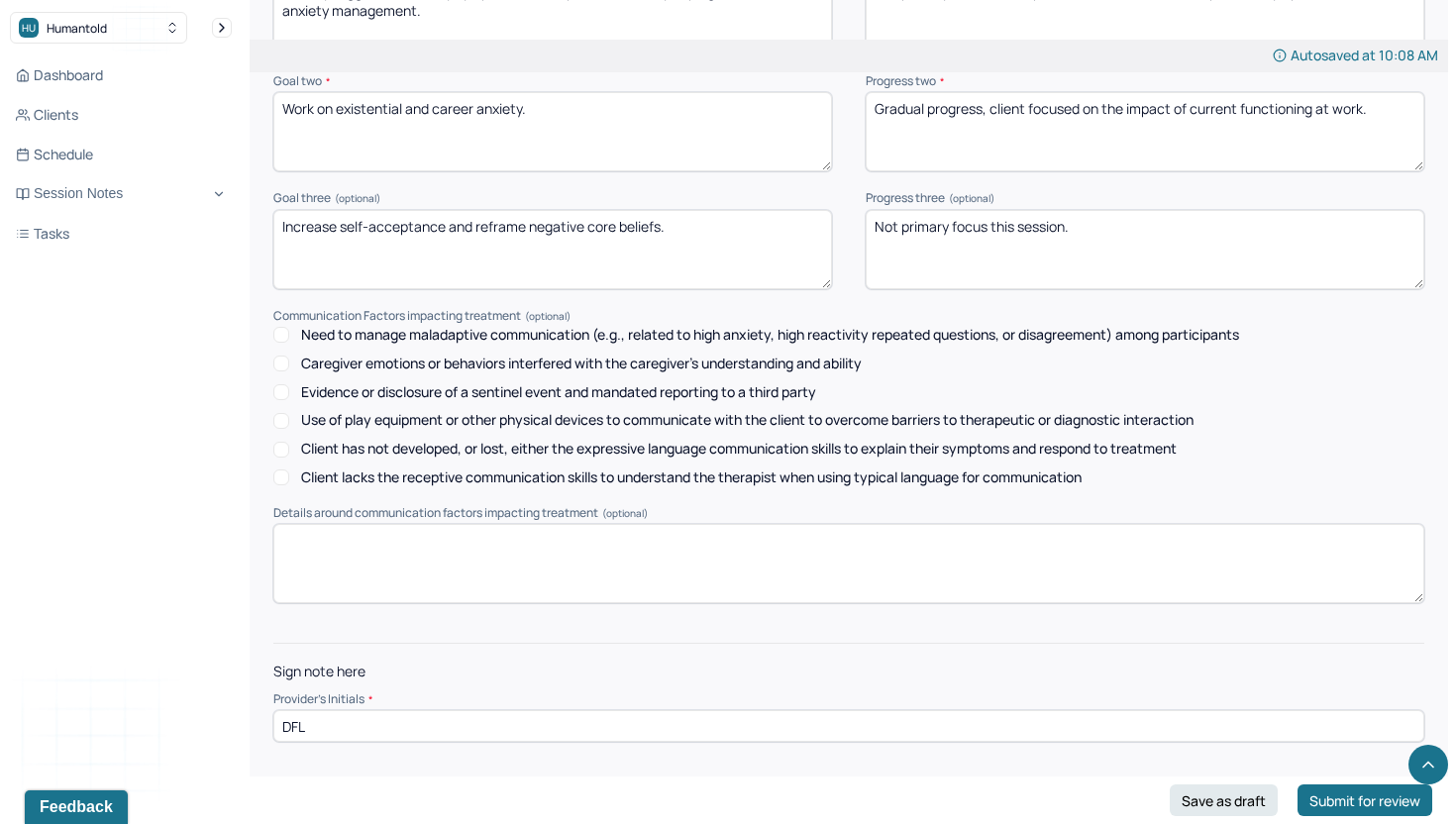 type on "DFL" 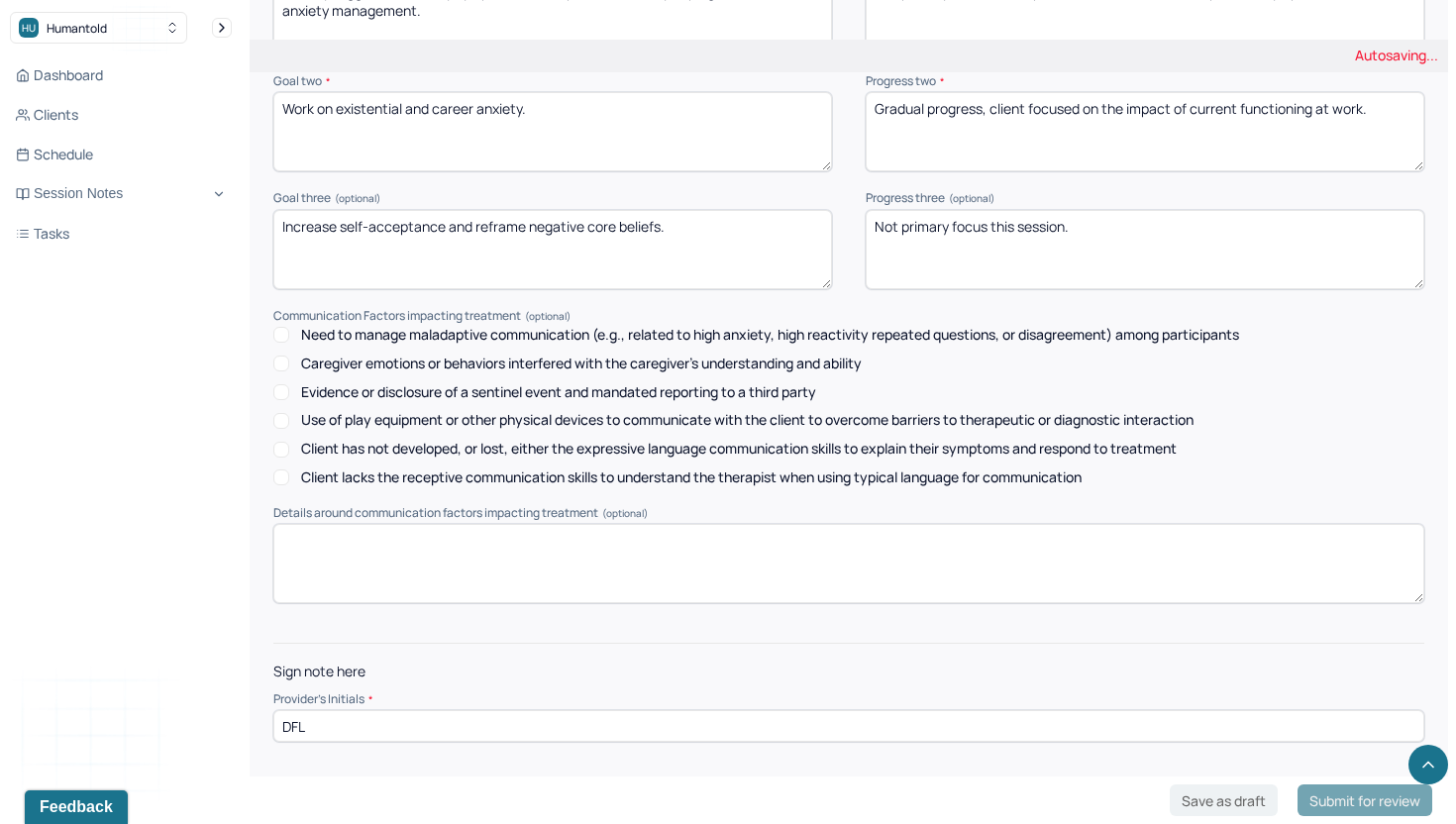 click on "Submit for review" at bounding box center [1365, 800] 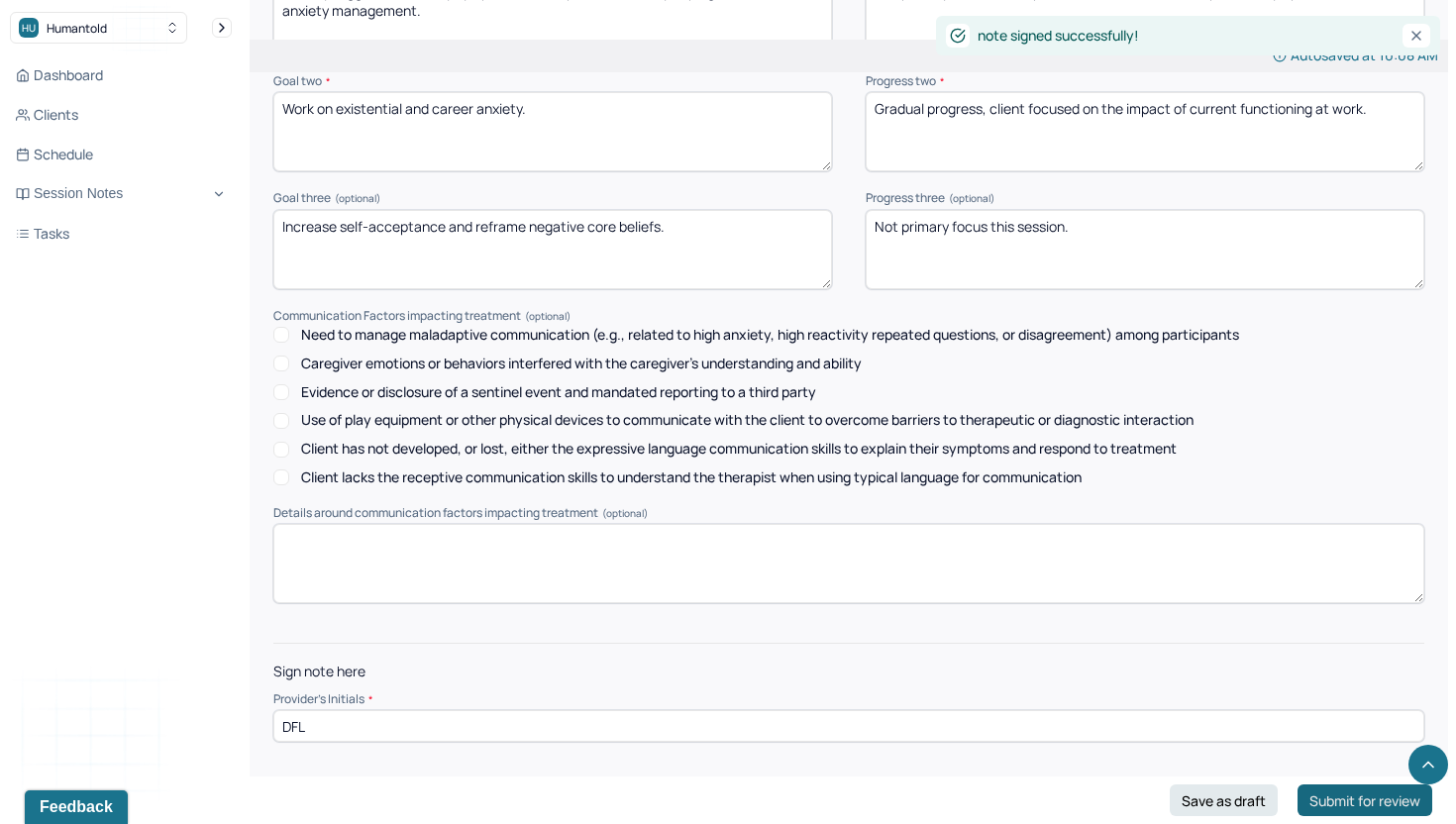 scroll, scrollTop: 0, scrollLeft: 0, axis: both 